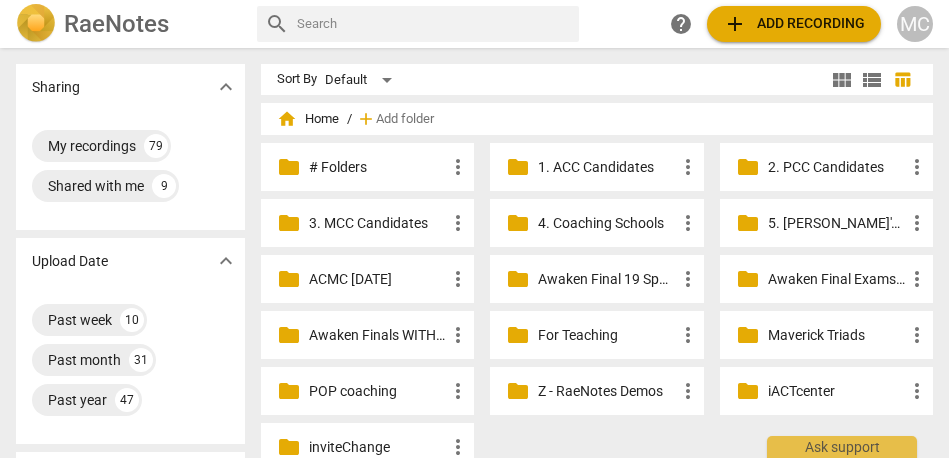 scroll, scrollTop: 0, scrollLeft: 0, axis: both 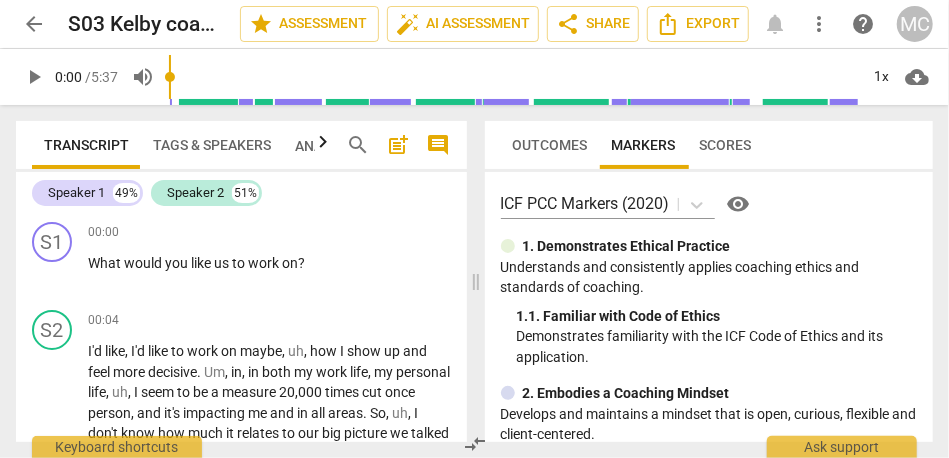 click on "arrow_back" at bounding box center [34, 24] 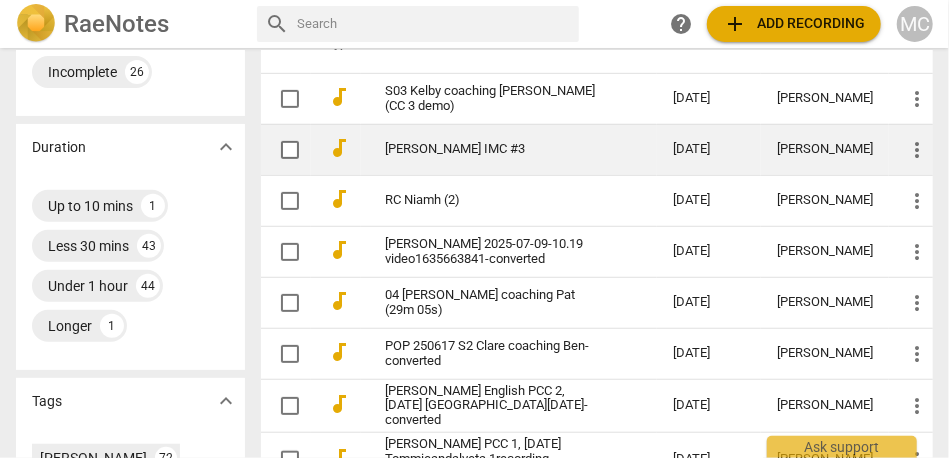 scroll, scrollTop: 466, scrollLeft: 0, axis: vertical 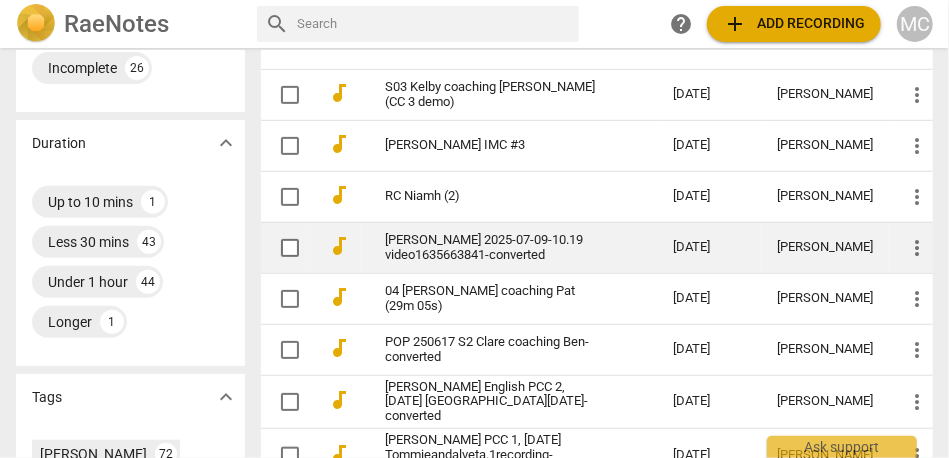 click on "[PERSON_NAME] 2025-07-09-10.19 video1635663841-converted" at bounding box center [493, 248] 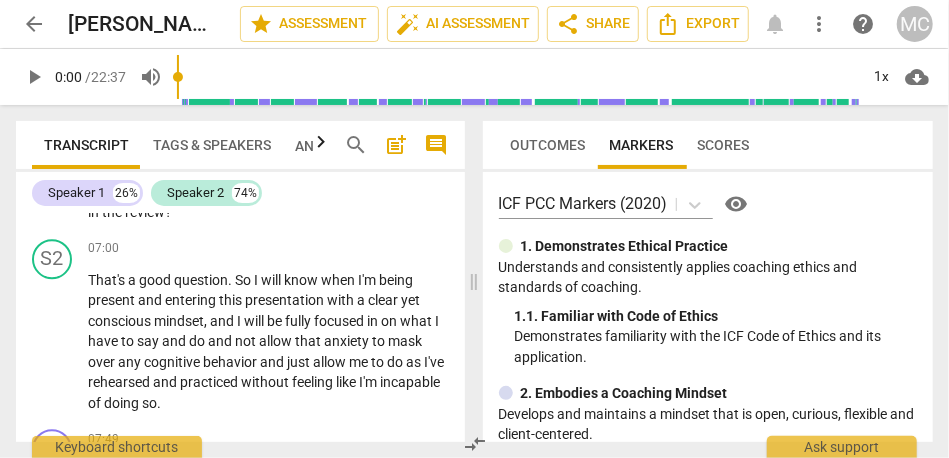 scroll, scrollTop: 2228, scrollLeft: 0, axis: vertical 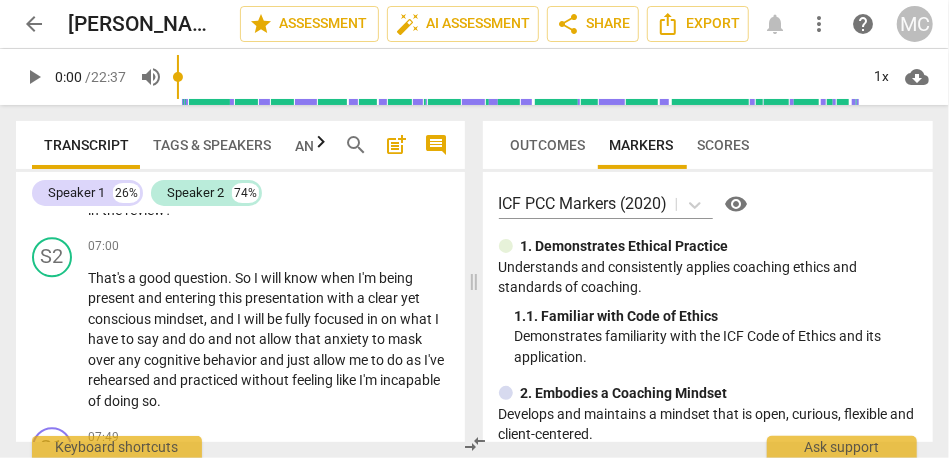 click on "arrow_back" at bounding box center (34, 24) 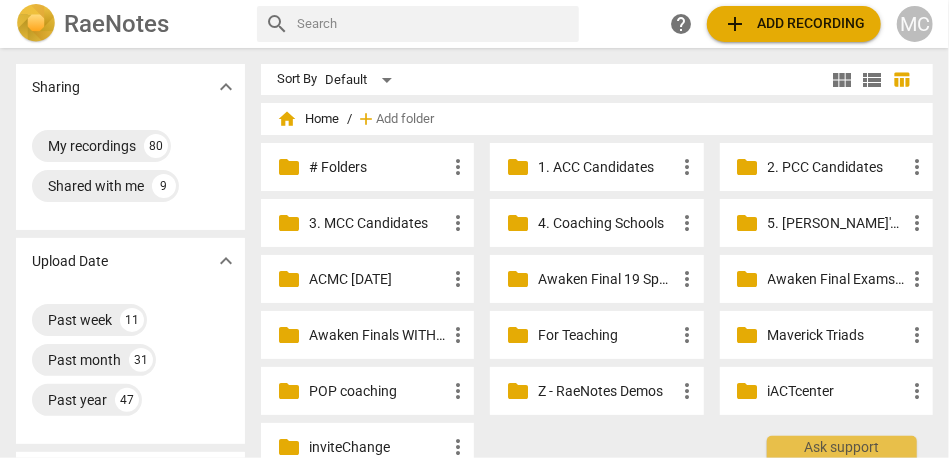 click at bounding box center (434, 24) 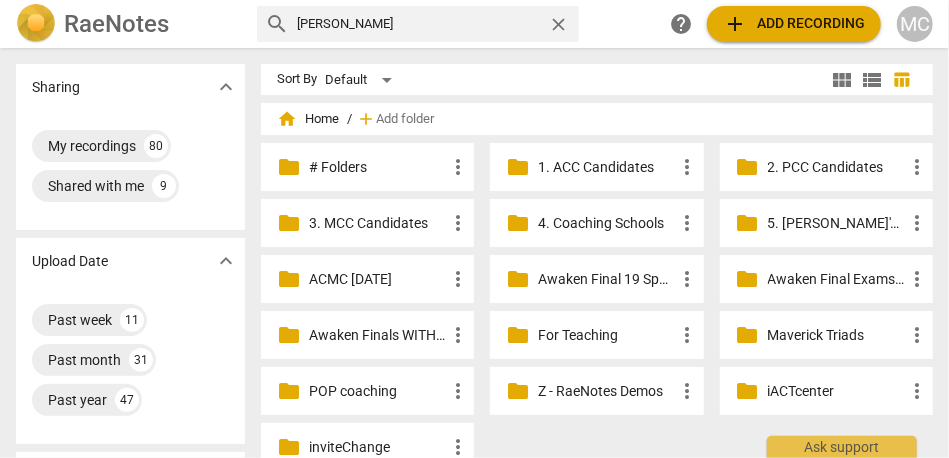 type on "[PERSON_NAME]" 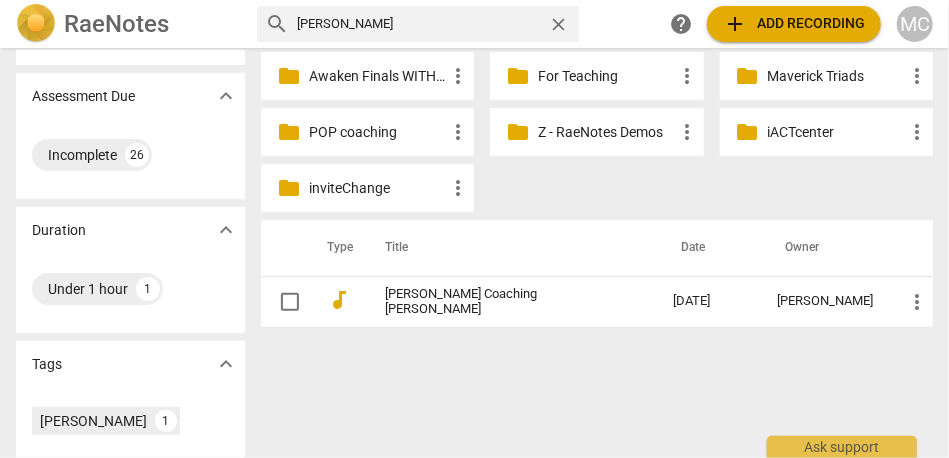 scroll, scrollTop: 259, scrollLeft: 0, axis: vertical 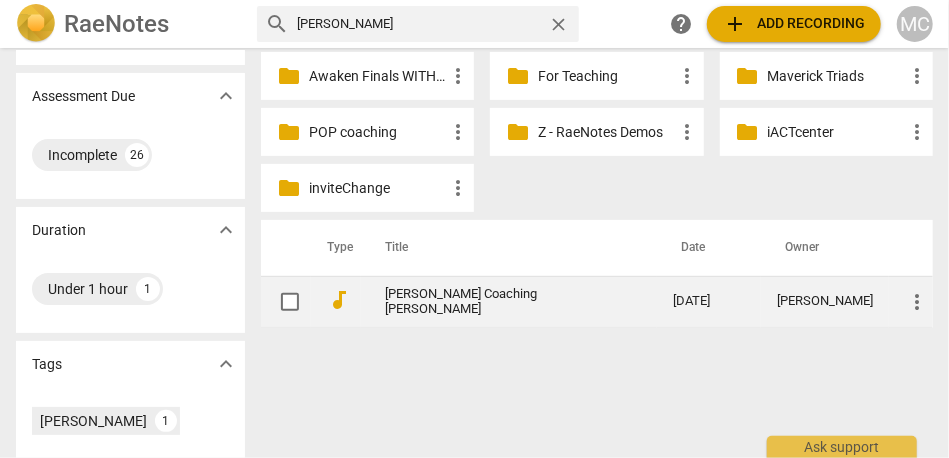 click on "[PERSON_NAME] Coaching [PERSON_NAME]" at bounding box center [493, 302] 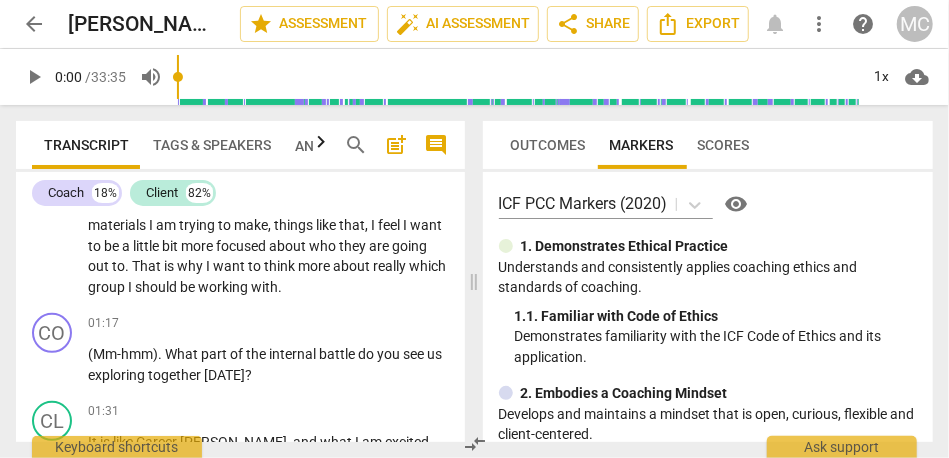 scroll, scrollTop: 0, scrollLeft: 0, axis: both 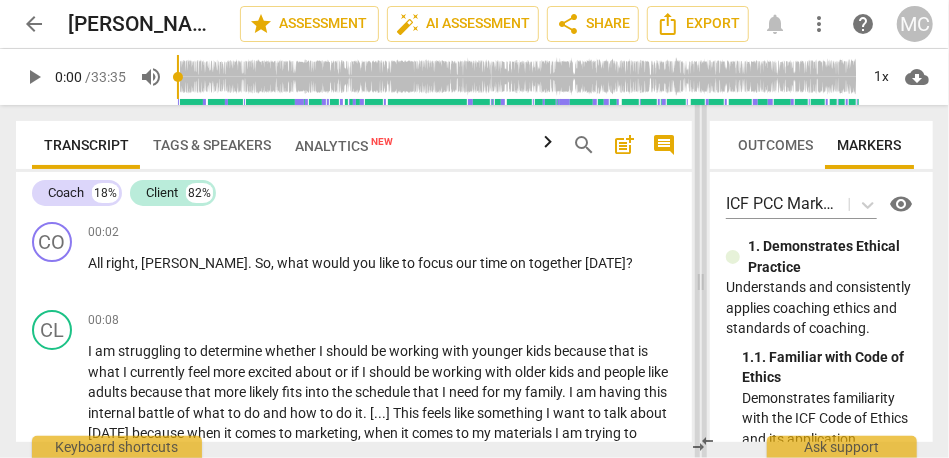 drag, startPoint x: 470, startPoint y: 278, endPoint x: 699, endPoint y: 274, distance: 229.03493 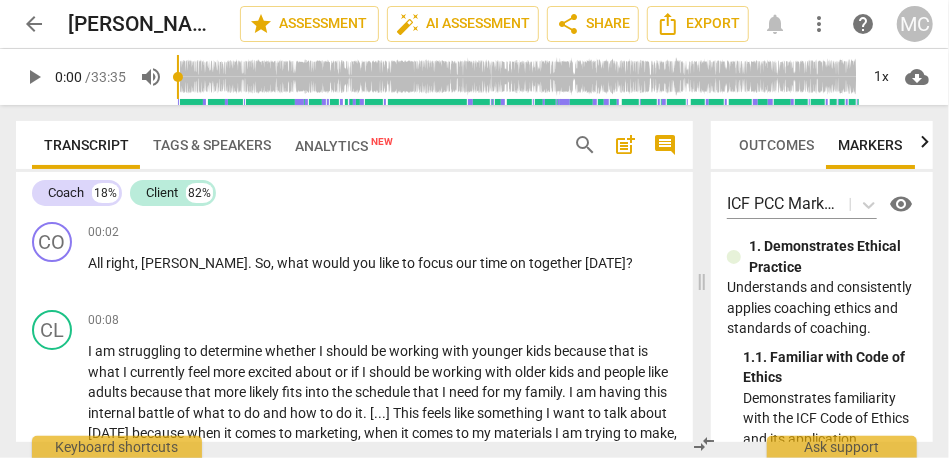click on "comment" at bounding box center [665, 145] 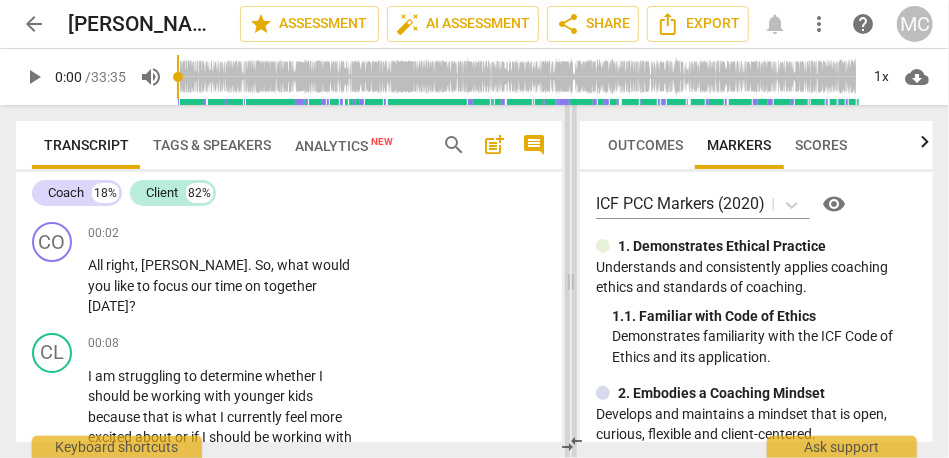 drag, startPoint x: 436, startPoint y: 273, endPoint x: 571, endPoint y: 273, distance: 135 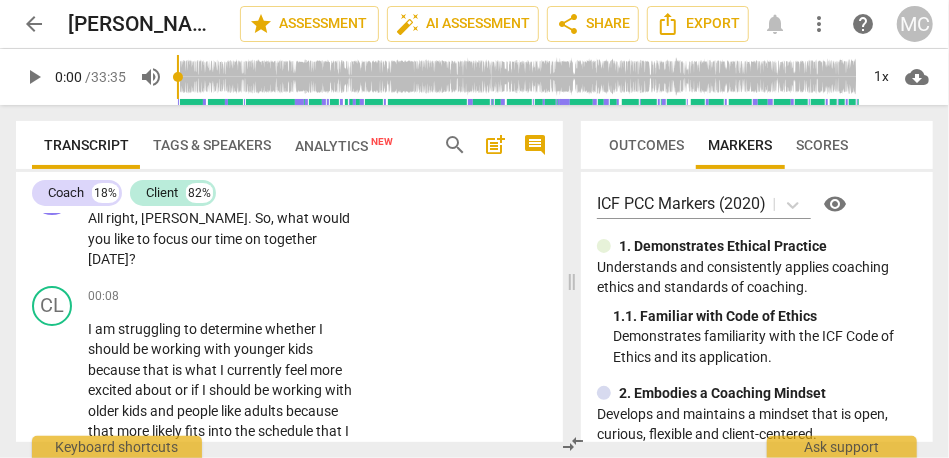 scroll, scrollTop: 0, scrollLeft: 0, axis: both 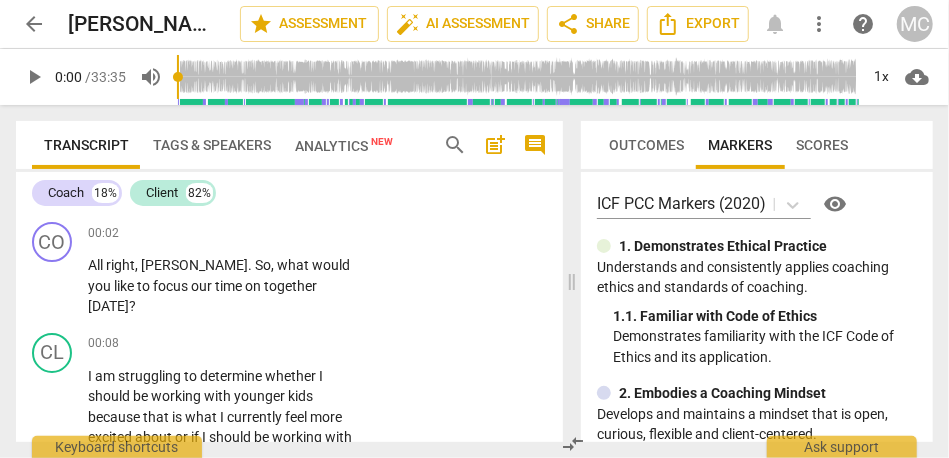 click on "arrow_back" at bounding box center [34, 24] 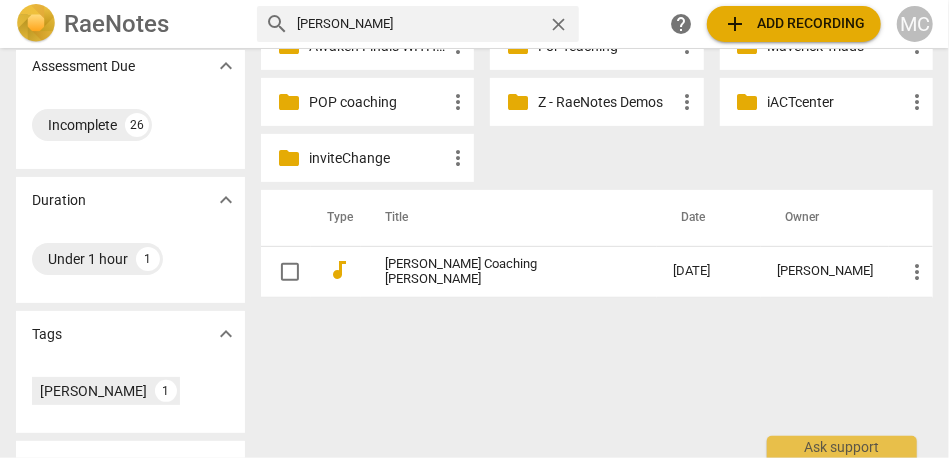 scroll, scrollTop: 291, scrollLeft: 0, axis: vertical 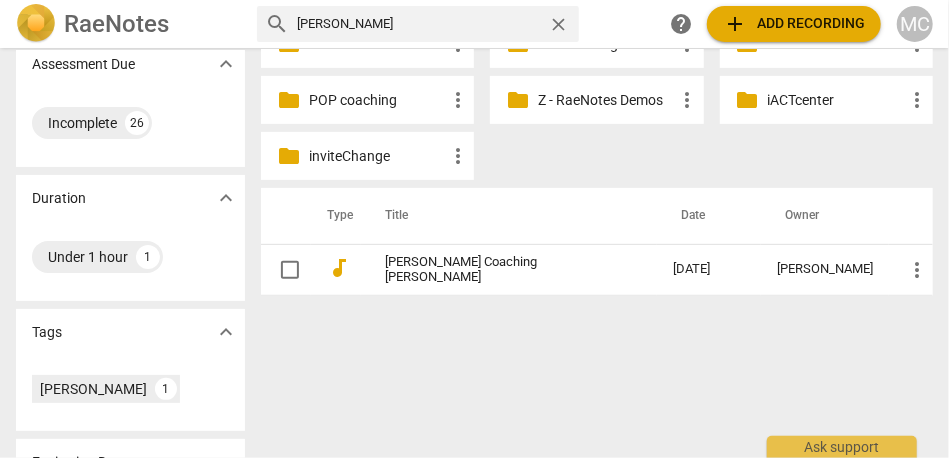 click on "close" at bounding box center (558, 24) 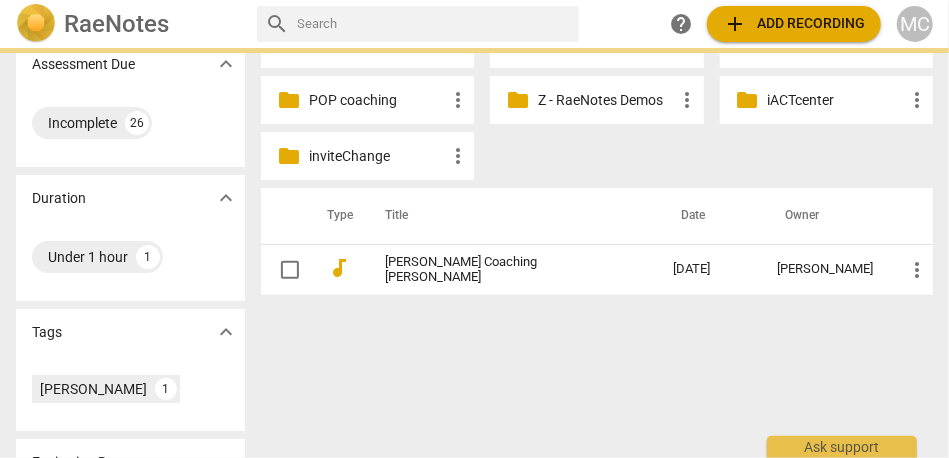 scroll, scrollTop: 0, scrollLeft: 0, axis: both 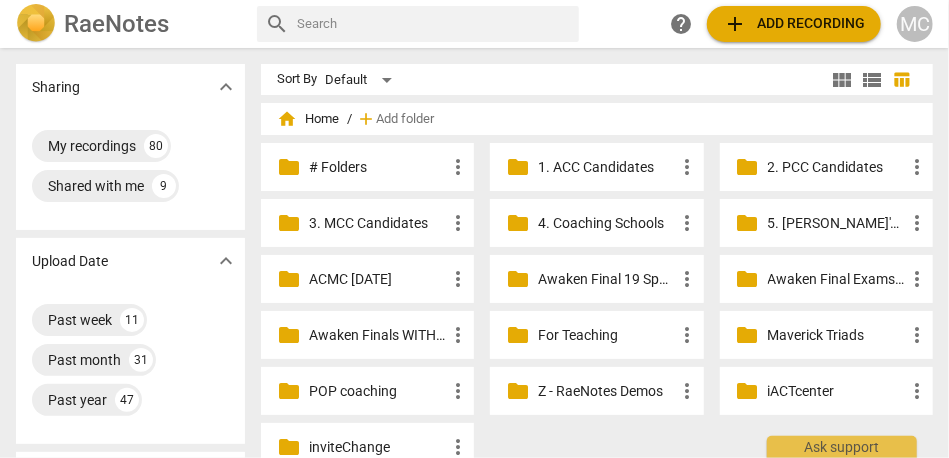 click at bounding box center [434, 24] 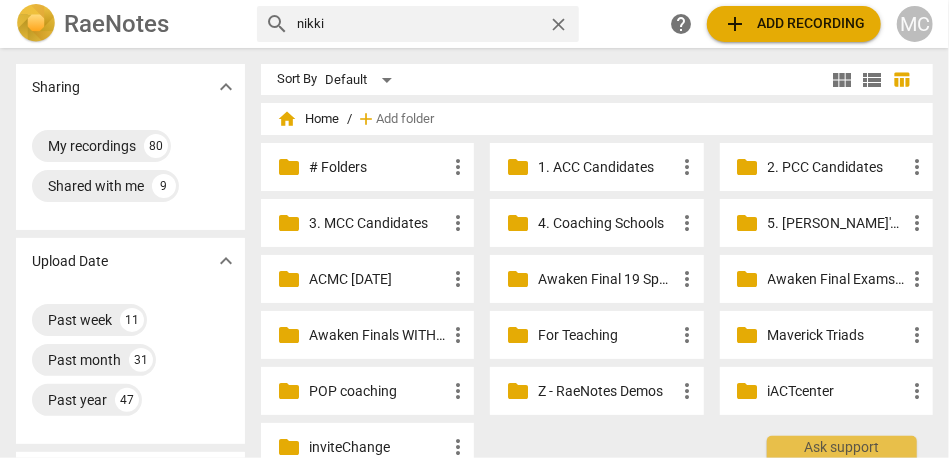 type on "nikki" 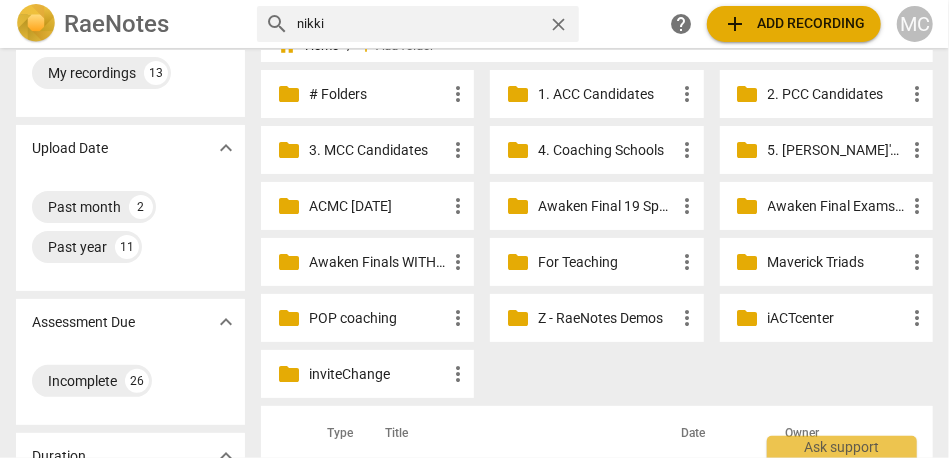 scroll, scrollTop: 0, scrollLeft: 0, axis: both 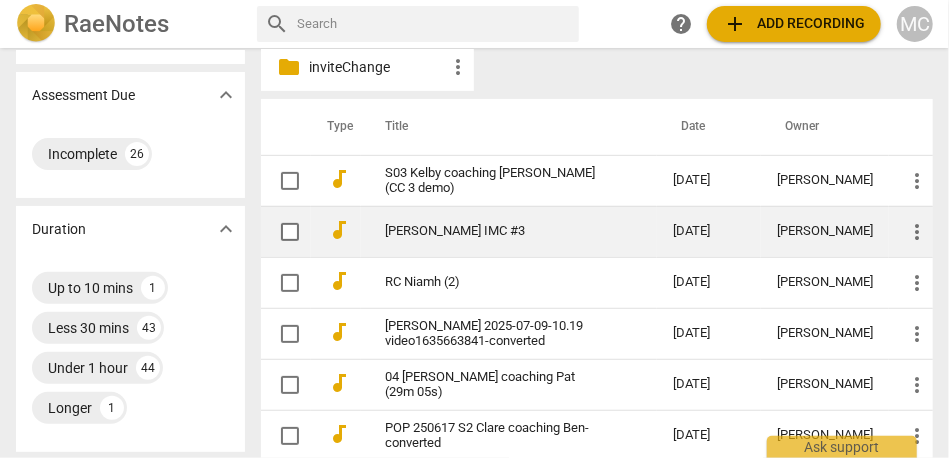 click on "[PERSON_NAME] IMC #3" at bounding box center (493, 231) 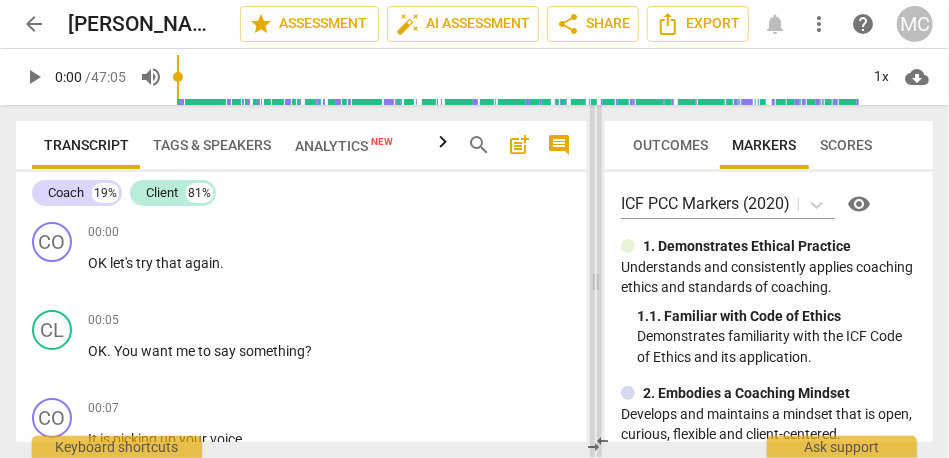 drag, startPoint x: 472, startPoint y: 281, endPoint x: 596, endPoint y: 279, distance: 124.01613 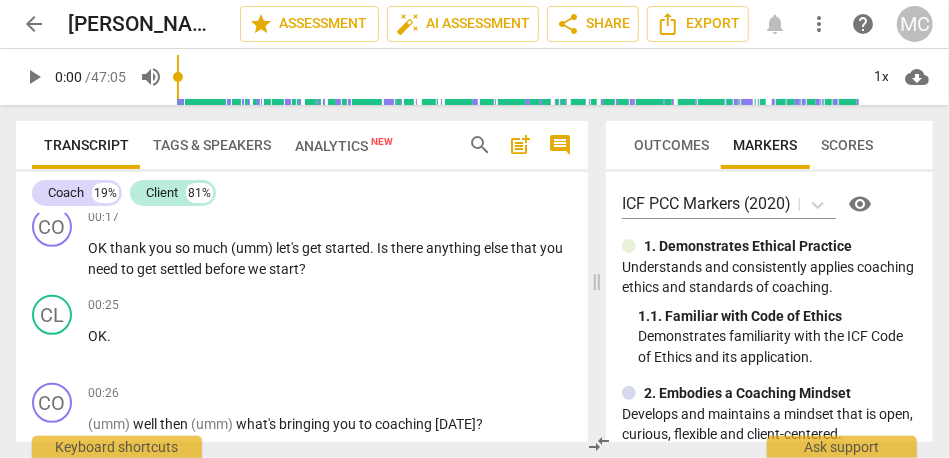 scroll, scrollTop: 547, scrollLeft: 0, axis: vertical 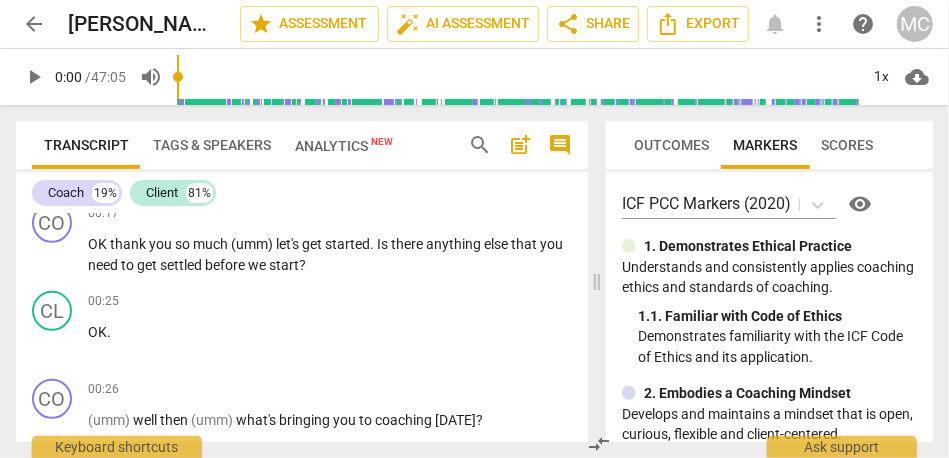 click on "search" at bounding box center (480, 145) 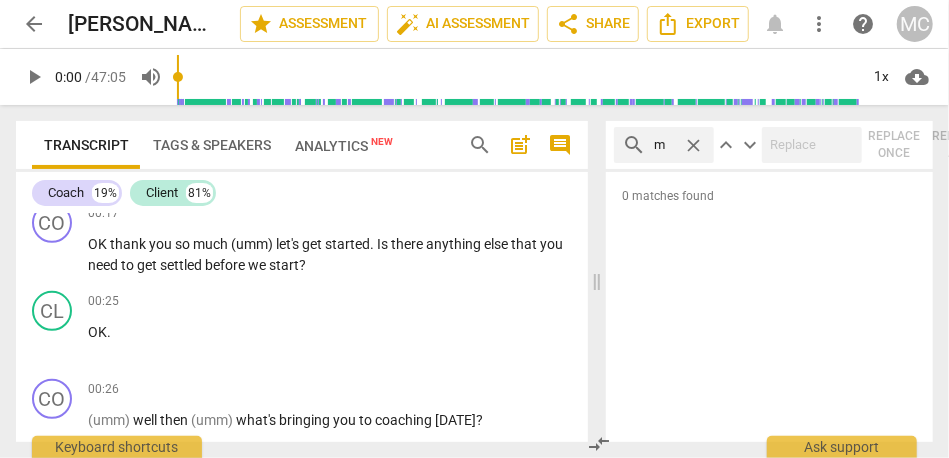 type on "m" 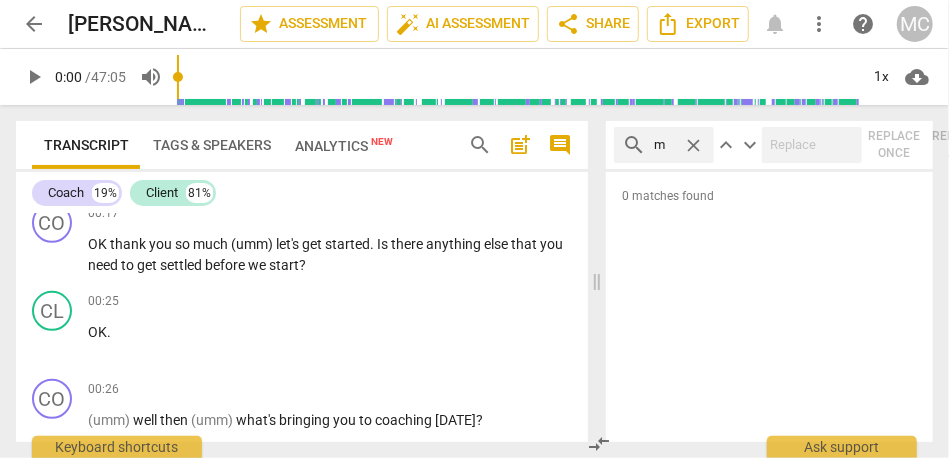 type 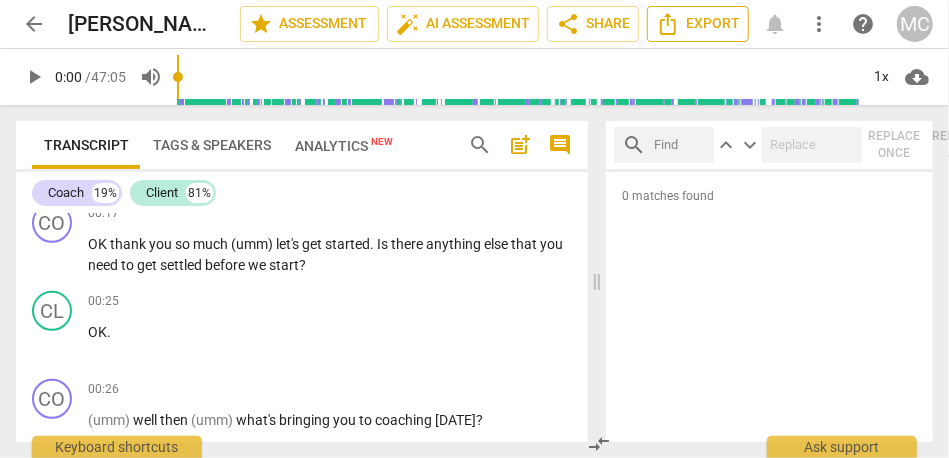 click on "Export" at bounding box center [698, 24] 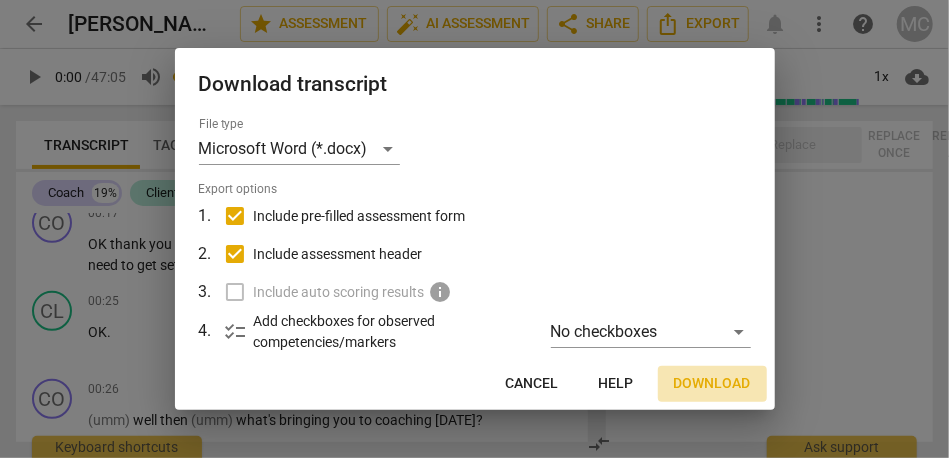 click on "Download" at bounding box center (712, 384) 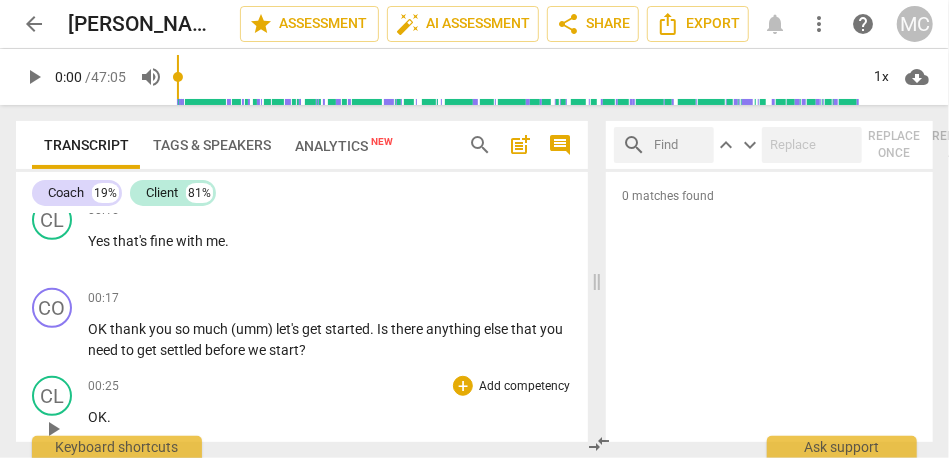 scroll, scrollTop: 0, scrollLeft: 0, axis: both 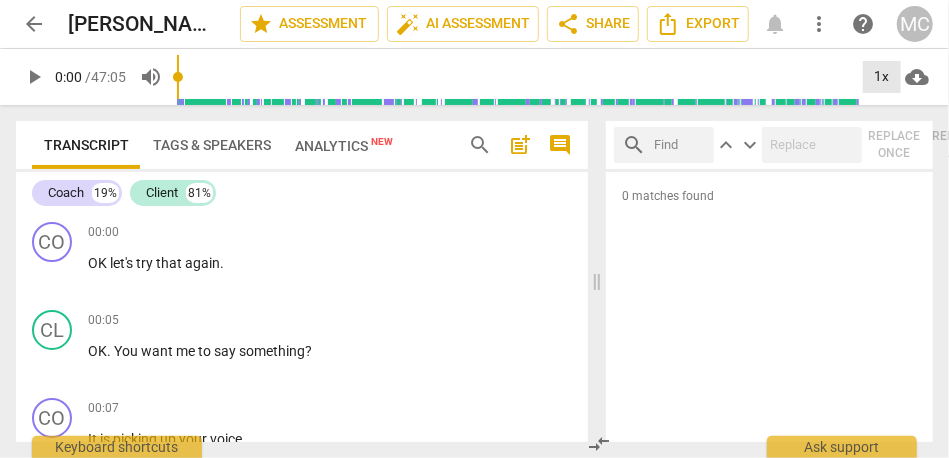 click on "1x" at bounding box center (882, 77) 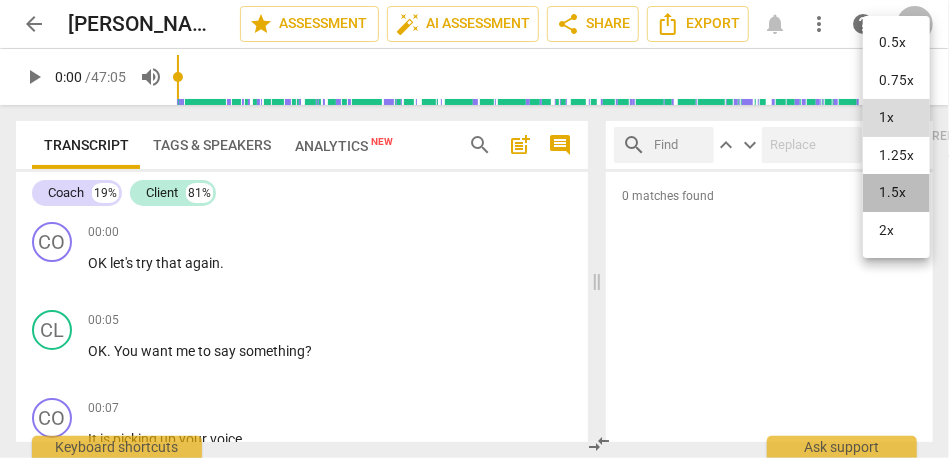 click on "1.5x" at bounding box center [896, 193] 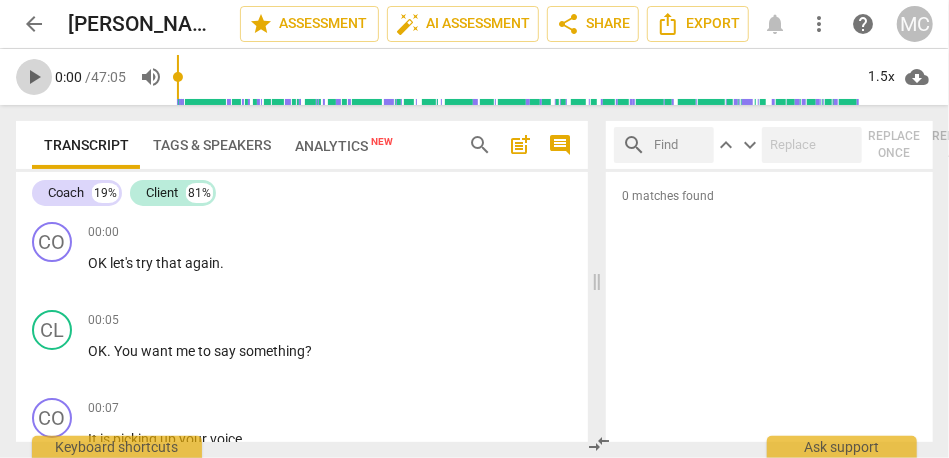 click on "play_arrow" at bounding box center [34, 77] 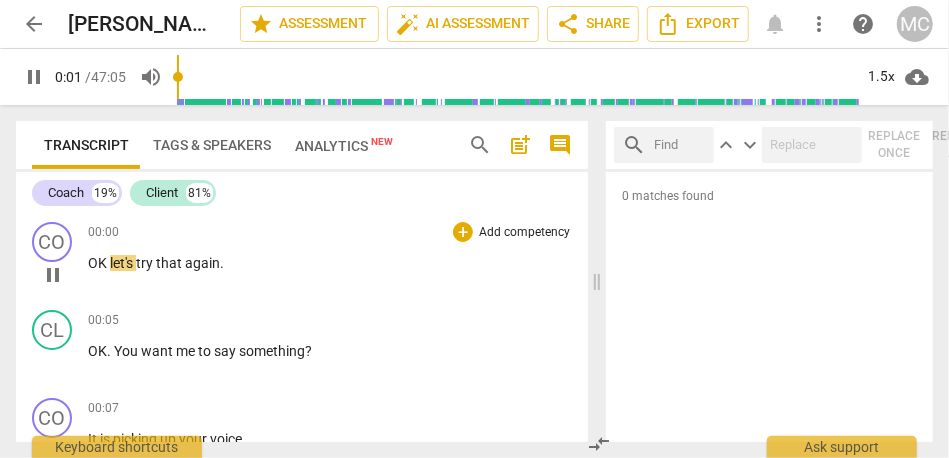 click on "OK" at bounding box center (99, 263) 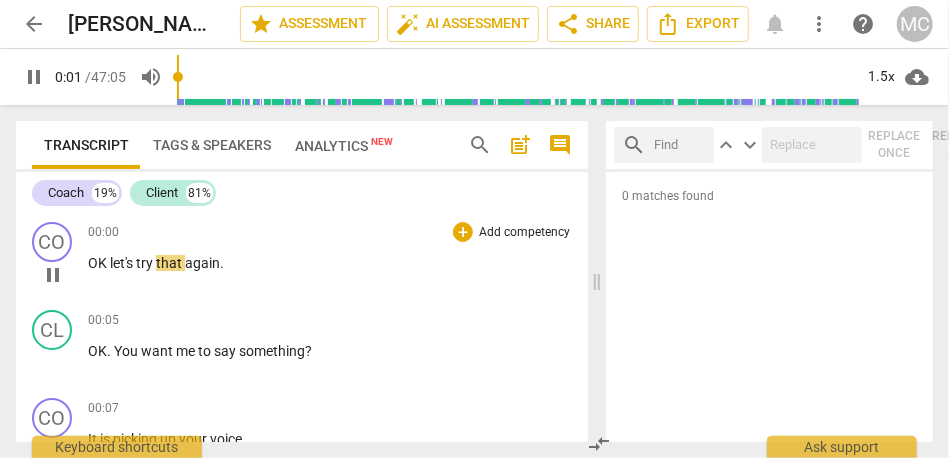 type on "2" 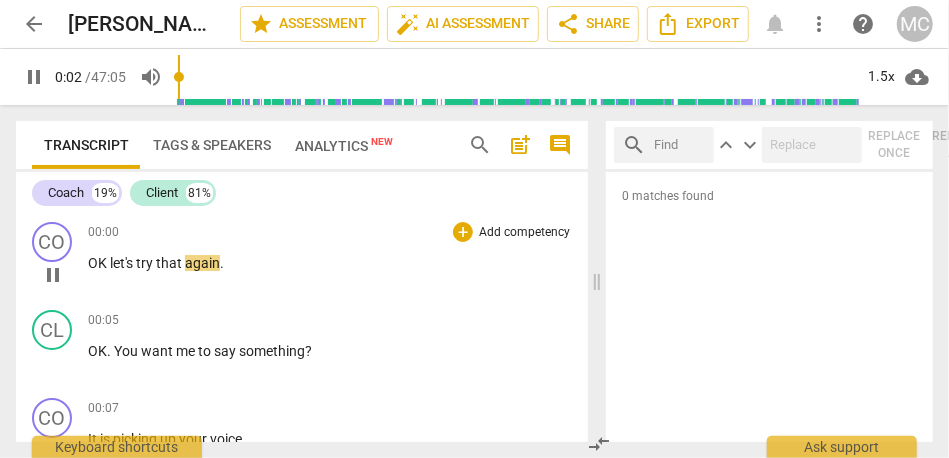 type 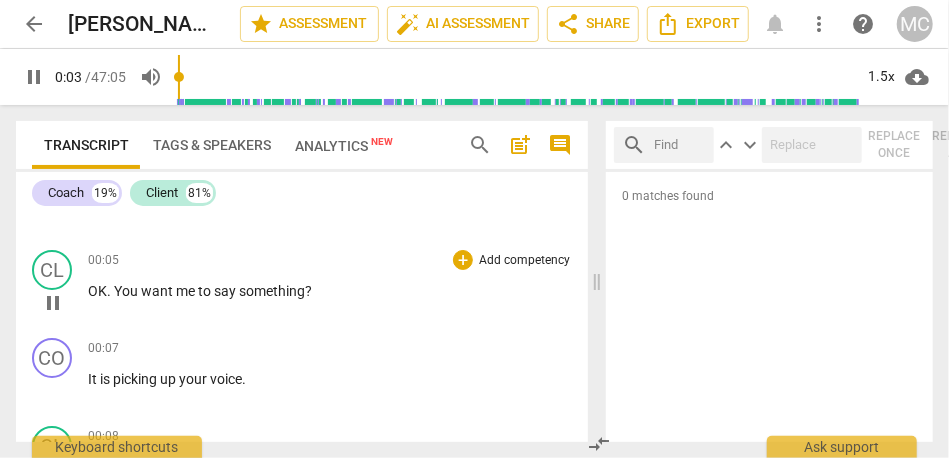 scroll, scrollTop: 71, scrollLeft: 0, axis: vertical 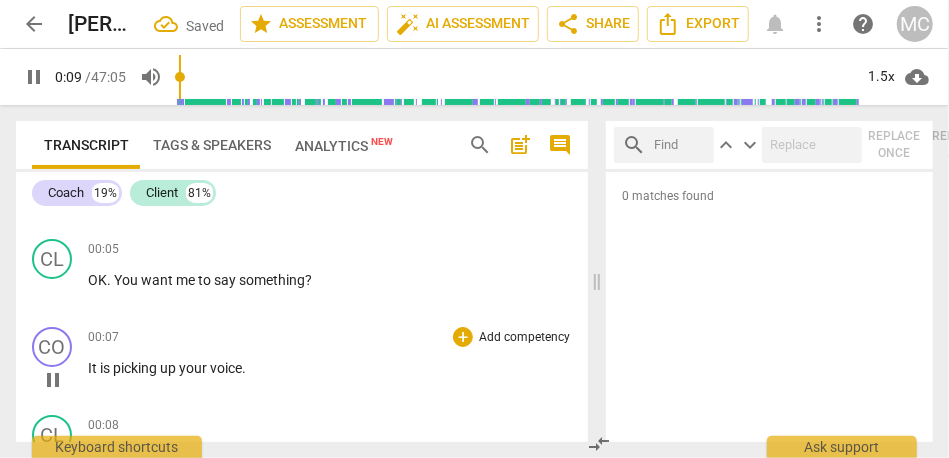 click on "picking" at bounding box center (136, 368) 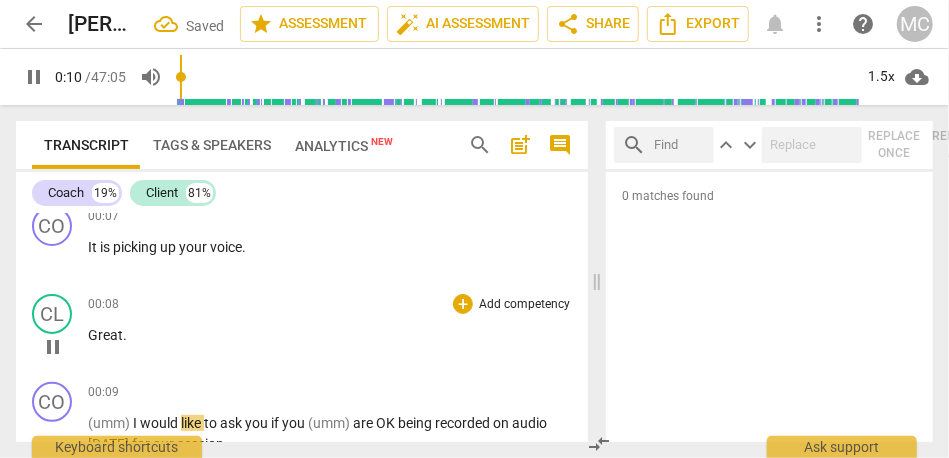 scroll, scrollTop: 158, scrollLeft: 0, axis: vertical 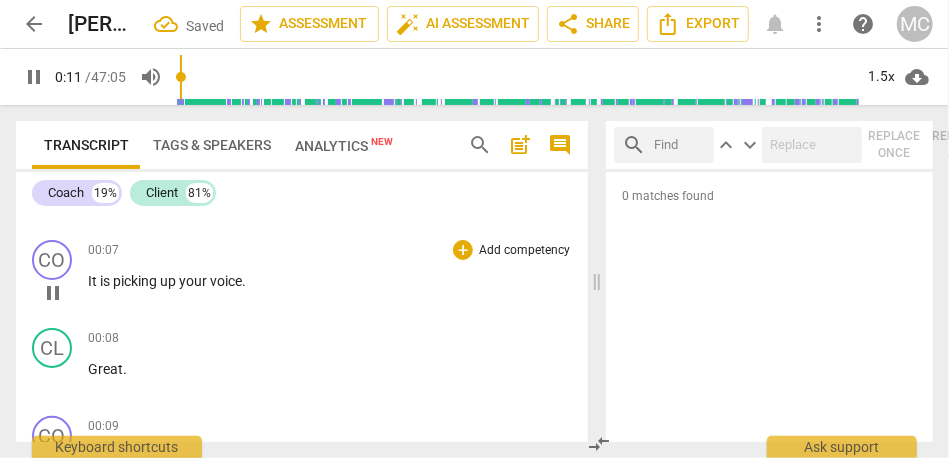 click on "picking" at bounding box center [136, 281] 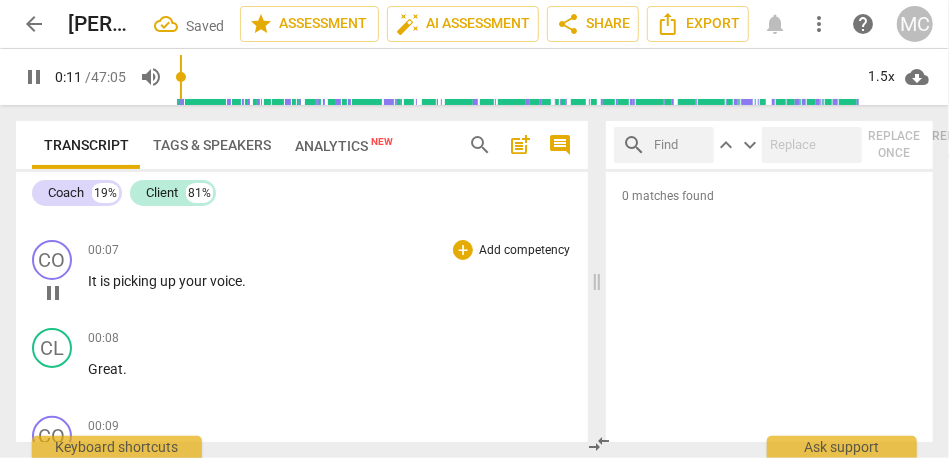 click on "picking" at bounding box center [136, 281] 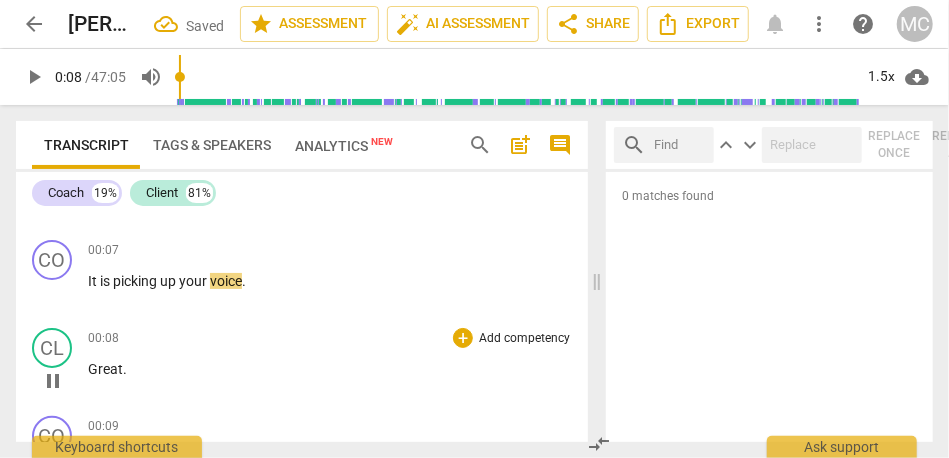 click on "Great" at bounding box center [105, 369] 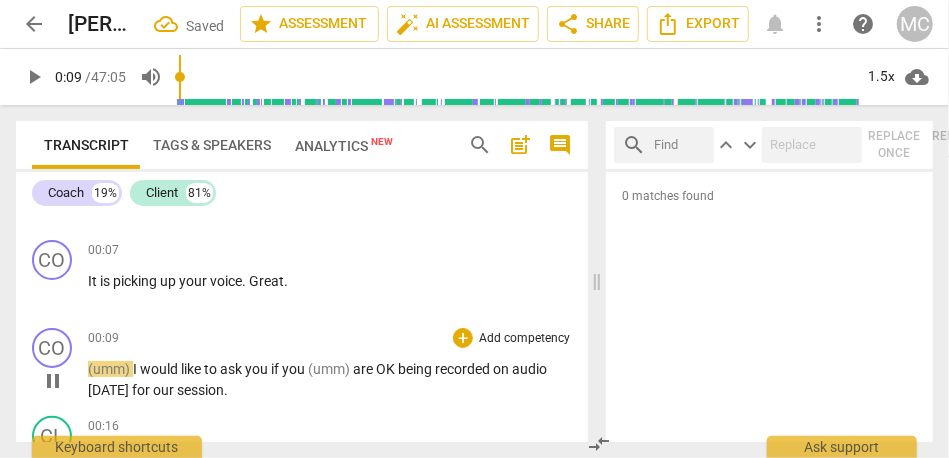 click on "(umm)" at bounding box center [110, 369] 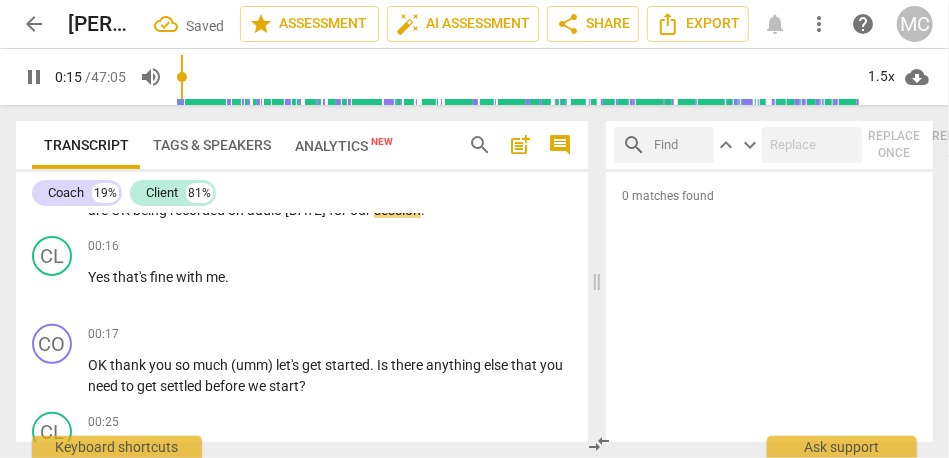 scroll, scrollTop: 282, scrollLeft: 0, axis: vertical 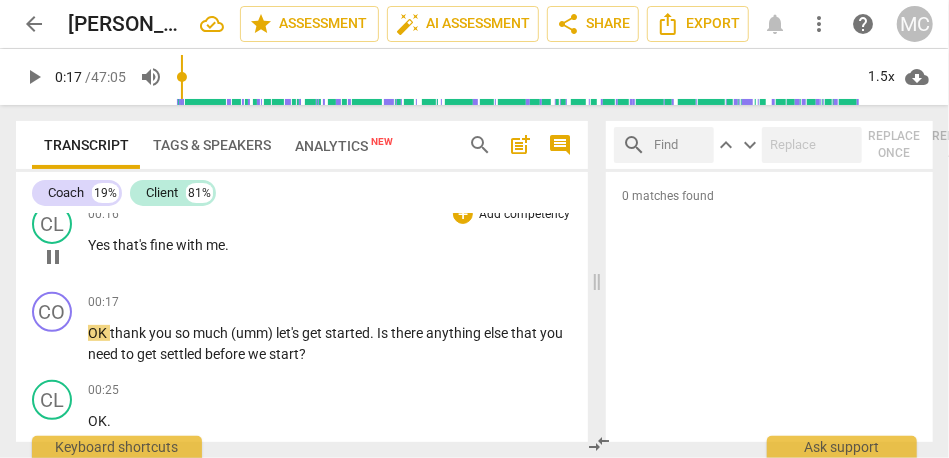 click on "that's" at bounding box center [131, 245] 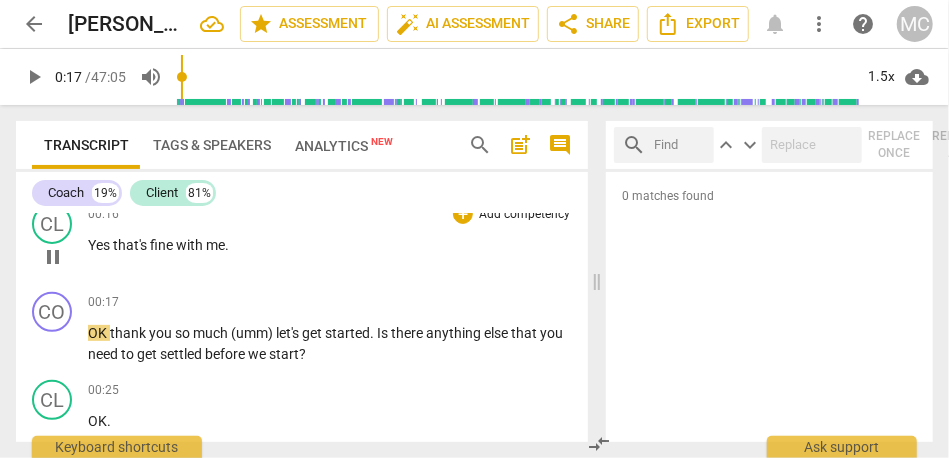 type on "18" 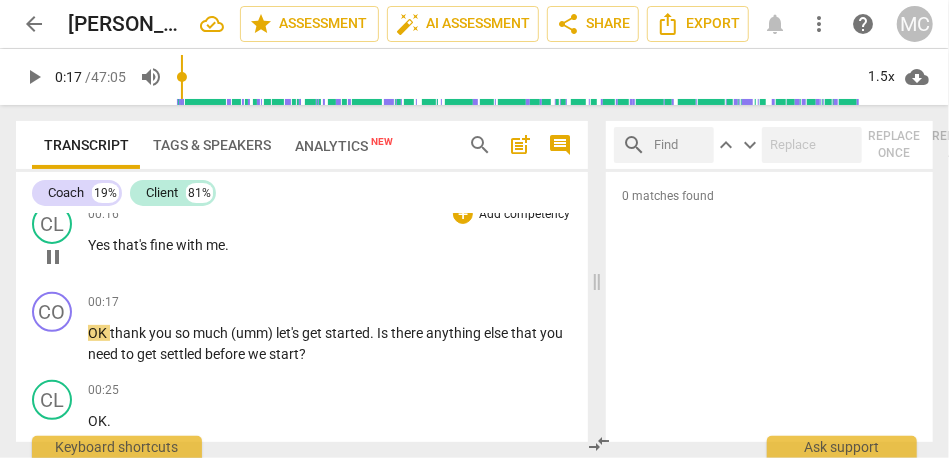 type 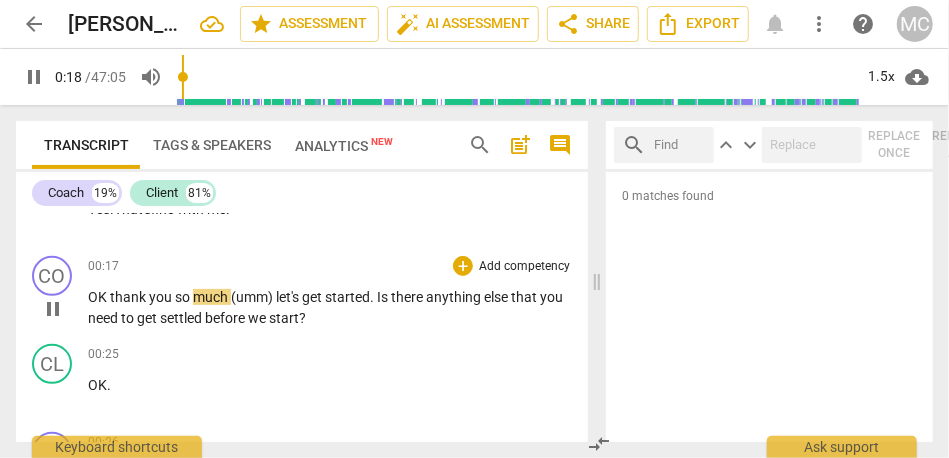 scroll, scrollTop: 326, scrollLeft: 0, axis: vertical 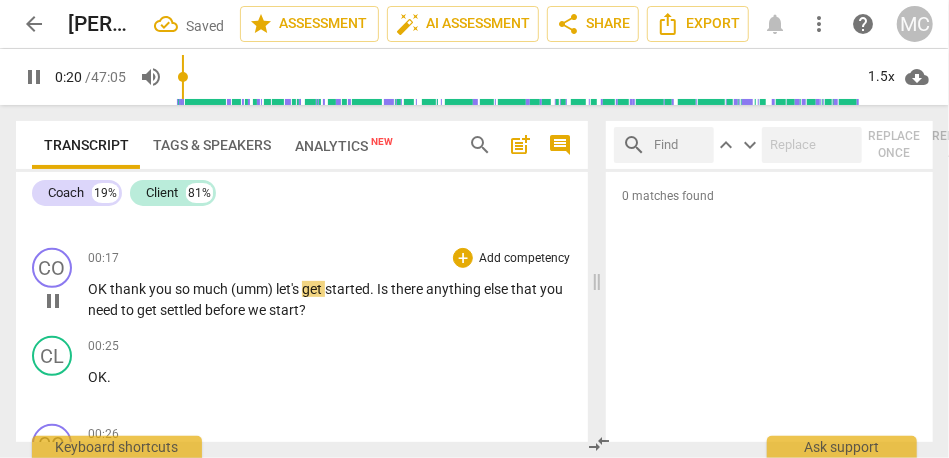 click on "(umm)" at bounding box center (253, 289) 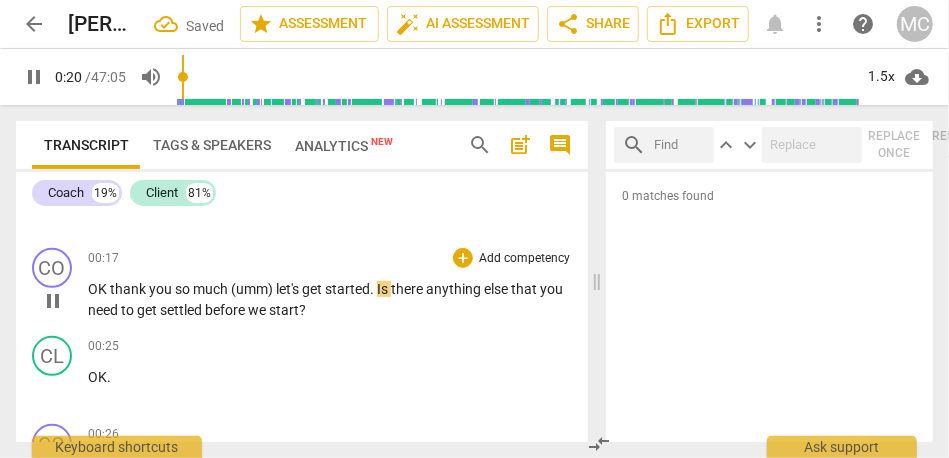 type on "21" 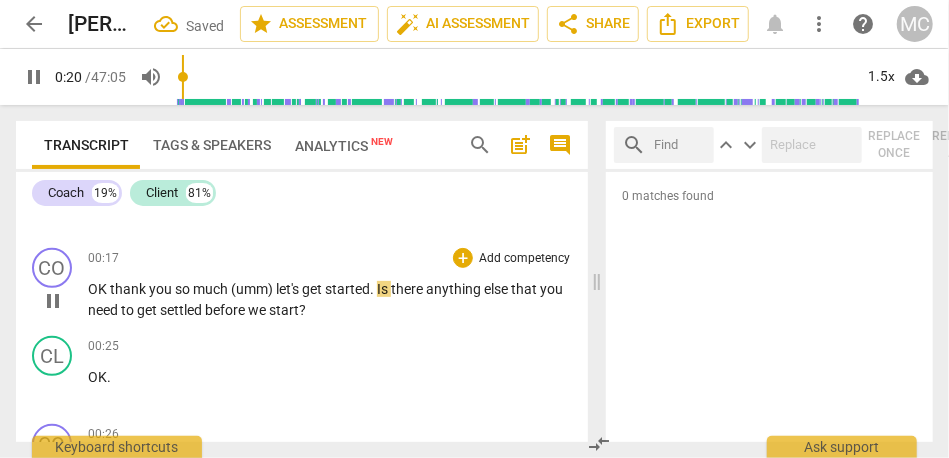 type 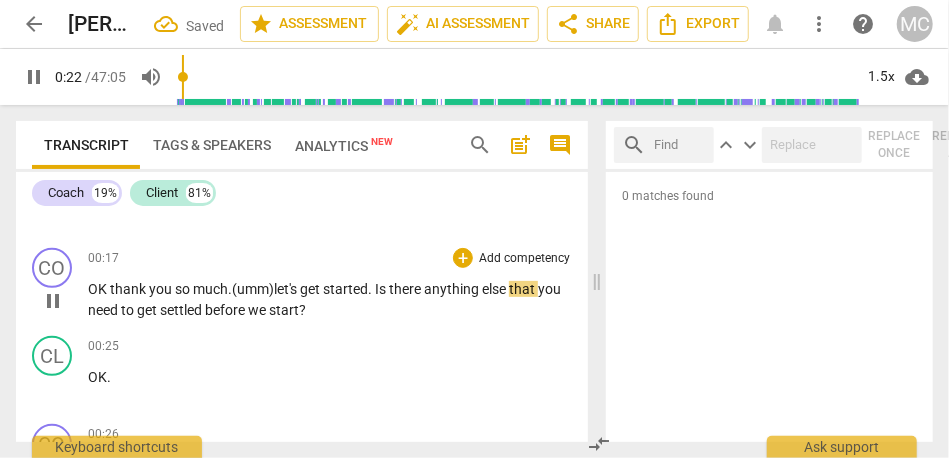 scroll, scrollTop: 385, scrollLeft: 0, axis: vertical 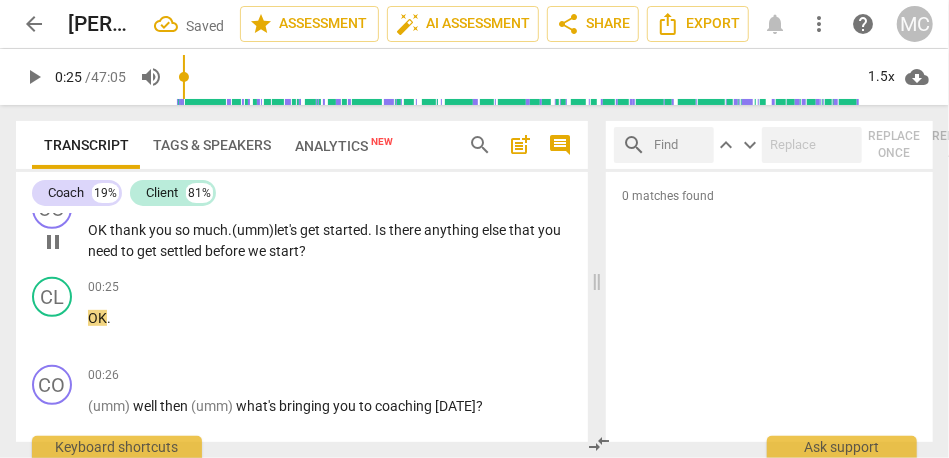 click on "settled" at bounding box center (182, 251) 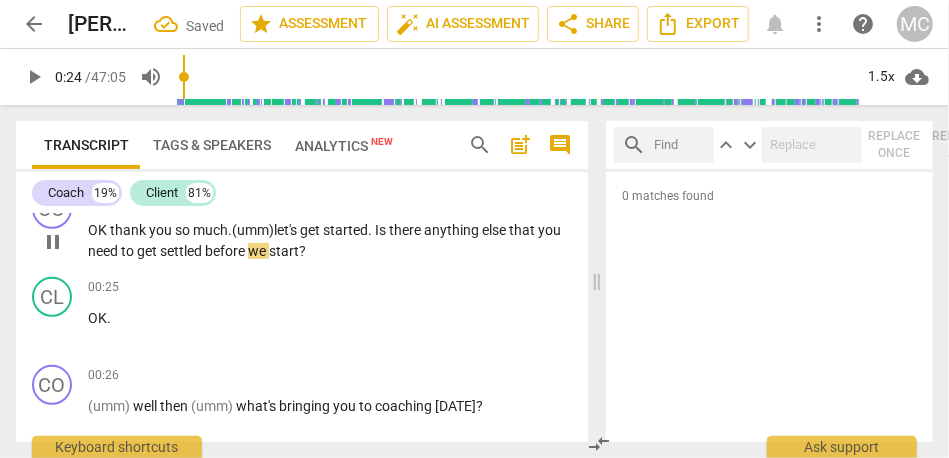 click on "before" at bounding box center [226, 251] 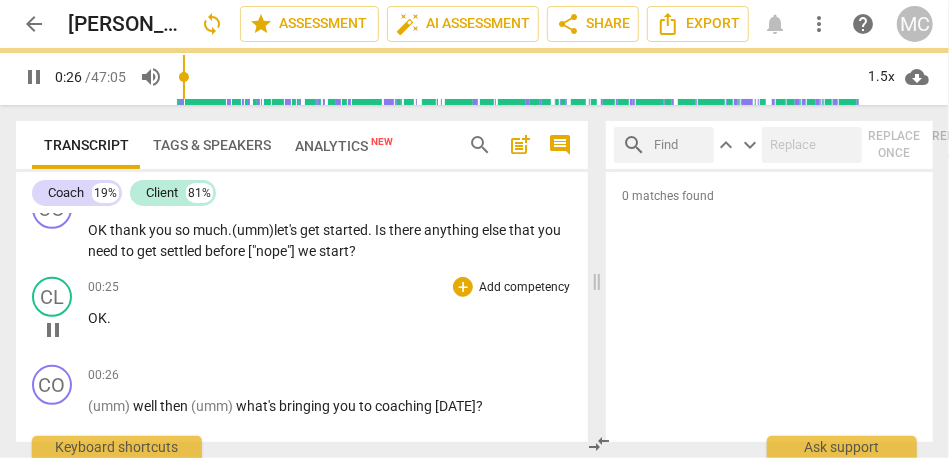 click on "OK" at bounding box center [97, 318] 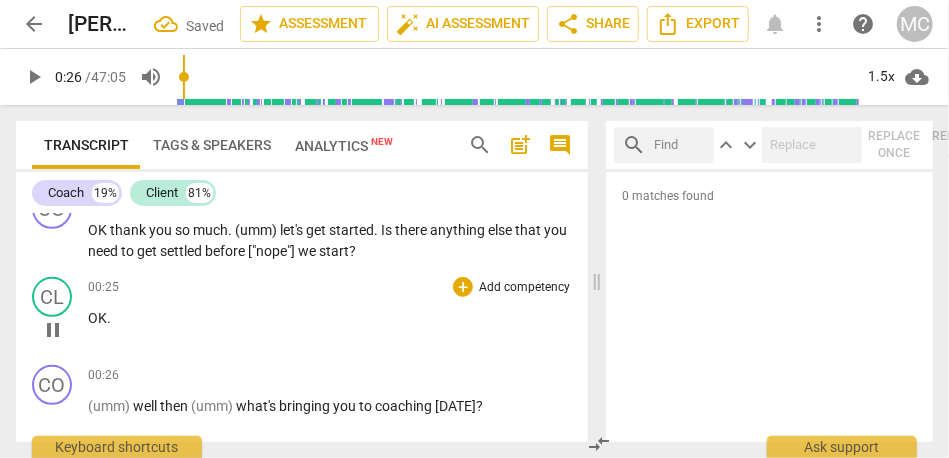 scroll, scrollTop: 297, scrollLeft: 0, axis: vertical 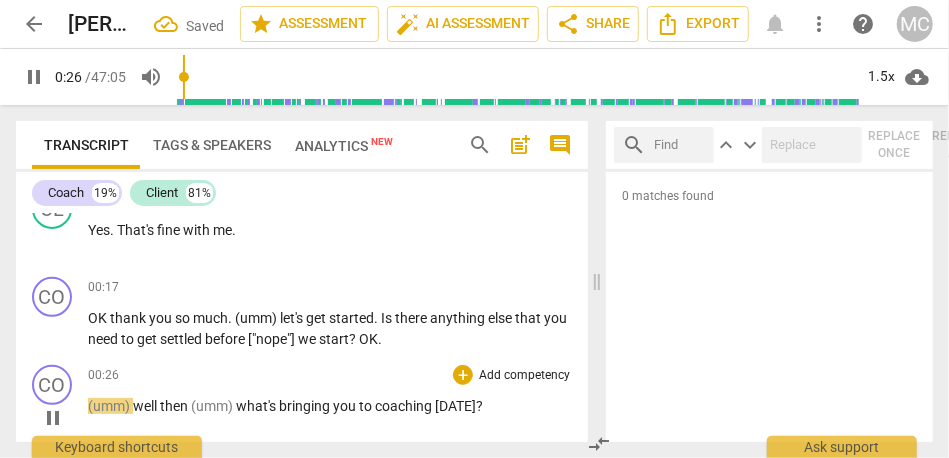 click on "00:26 + Add competency keyboard_arrow_right (umm)   well   then   (umm)   what's   bringing   you   to   coaching   today ?" at bounding box center [330, 401] 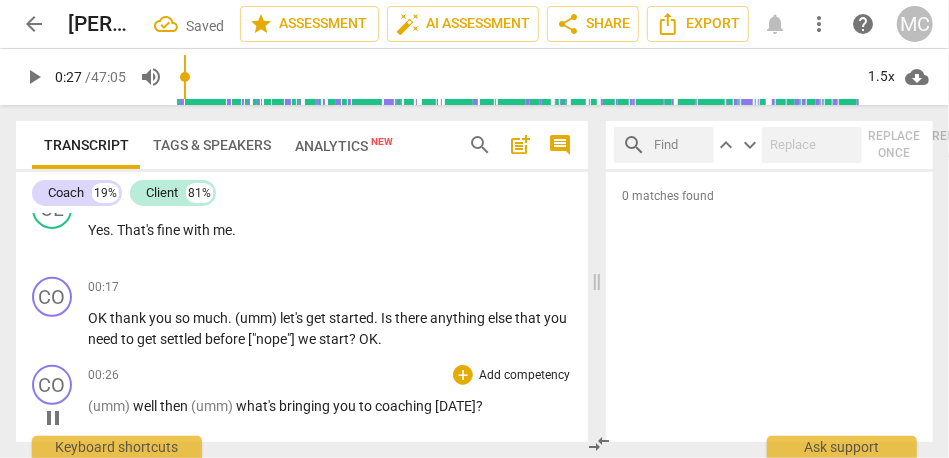click on "(umm)" at bounding box center (110, 406) 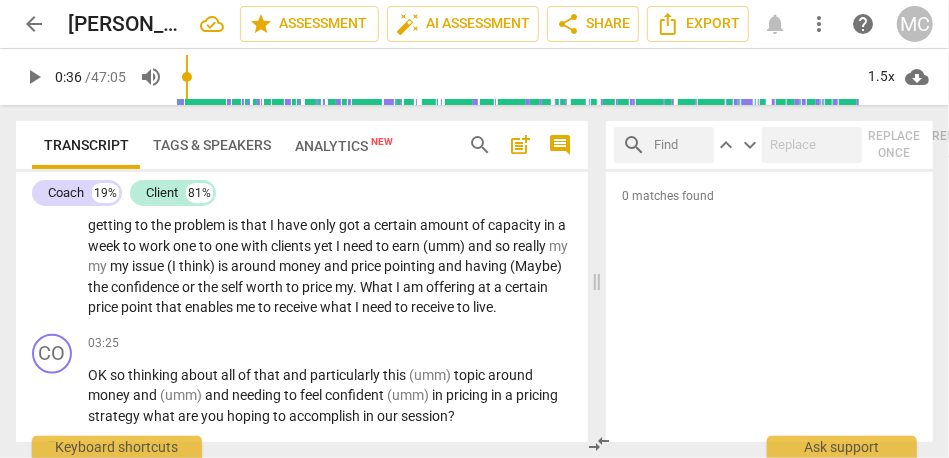 scroll, scrollTop: 932, scrollLeft: 0, axis: vertical 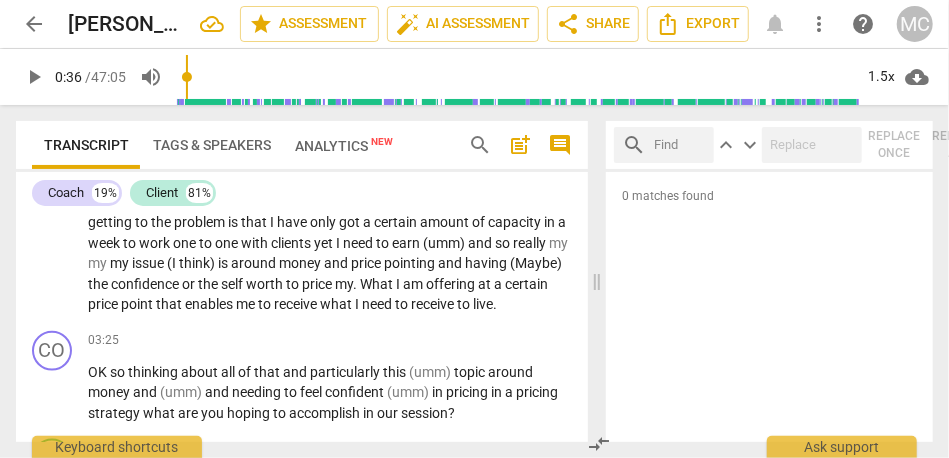 click on "to" at bounding box center (403, 304) 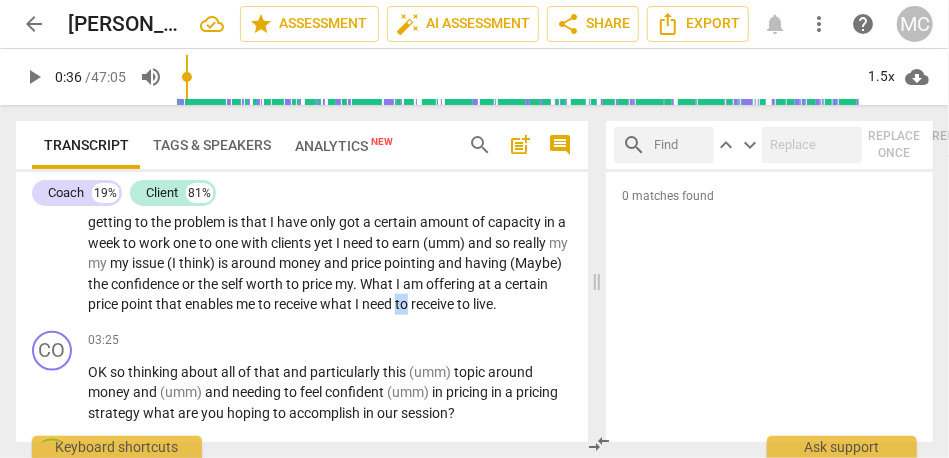 click on "to" at bounding box center [403, 304] 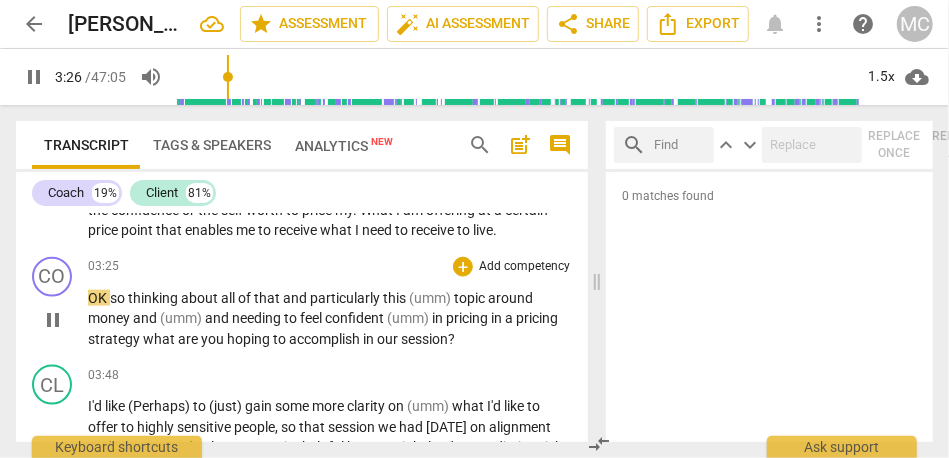 scroll, scrollTop: 1006, scrollLeft: 0, axis: vertical 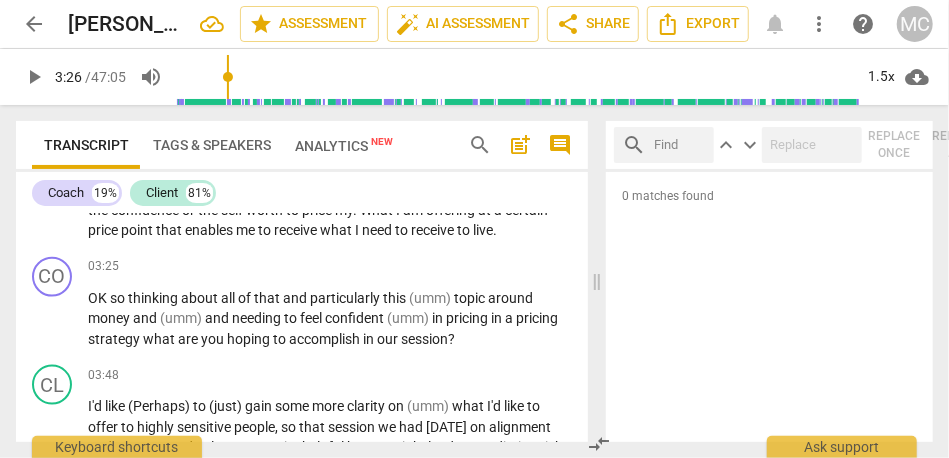 click on "receive" at bounding box center (434, 230) 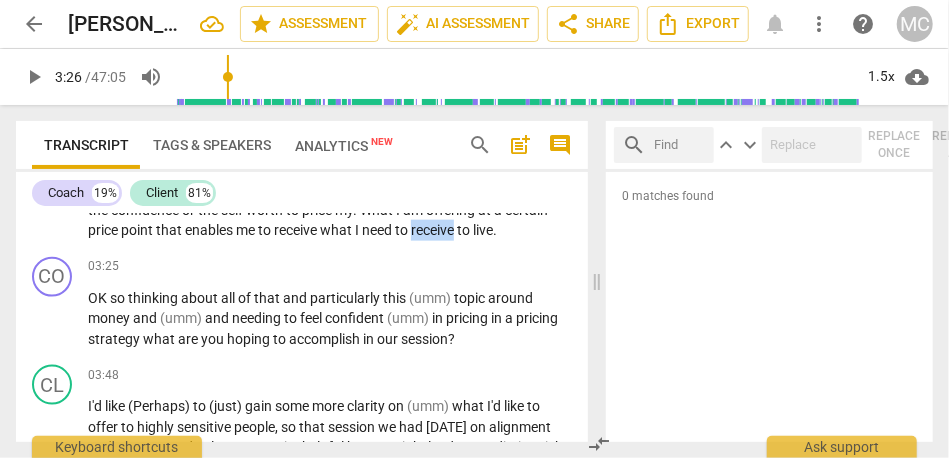 click on "receive" at bounding box center [434, 230] 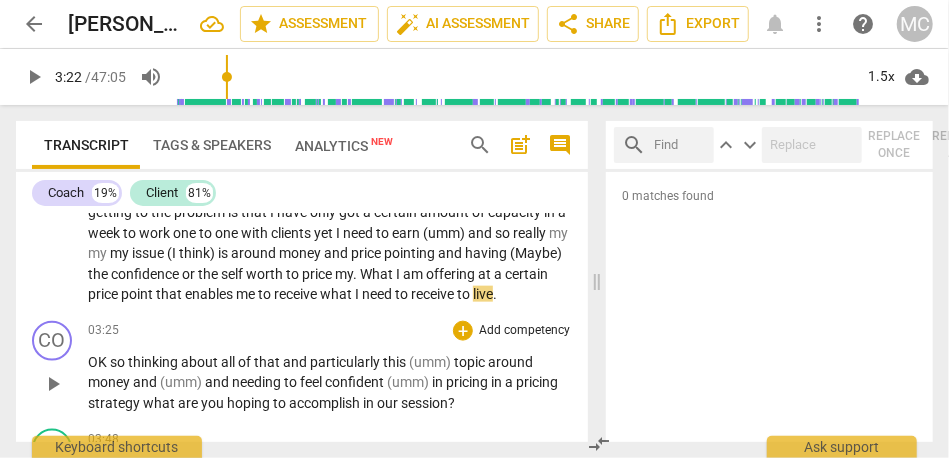 scroll, scrollTop: 939, scrollLeft: 0, axis: vertical 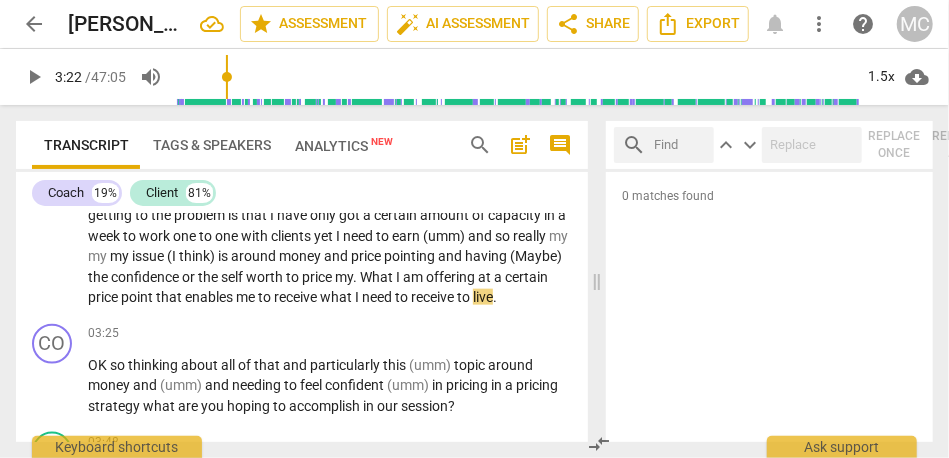 click on "receive" at bounding box center (434, 297) 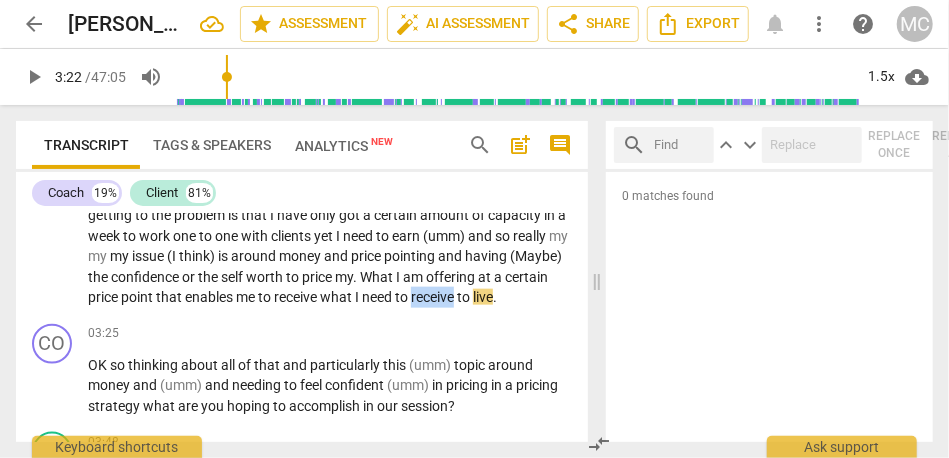 click on "receive" at bounding box center [434, 297] 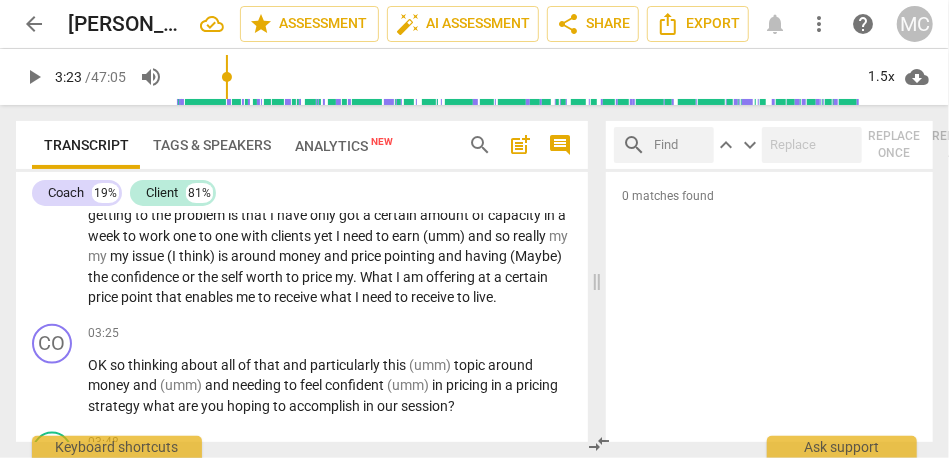 click on "live" at bounding box center [483, 297] 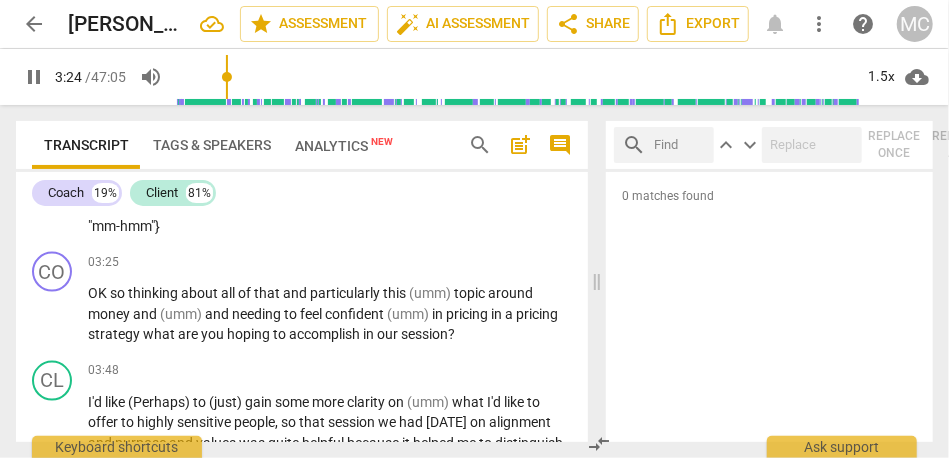 scroll, scrollTop: 1046, scrollLeft: 0, axis: vertical 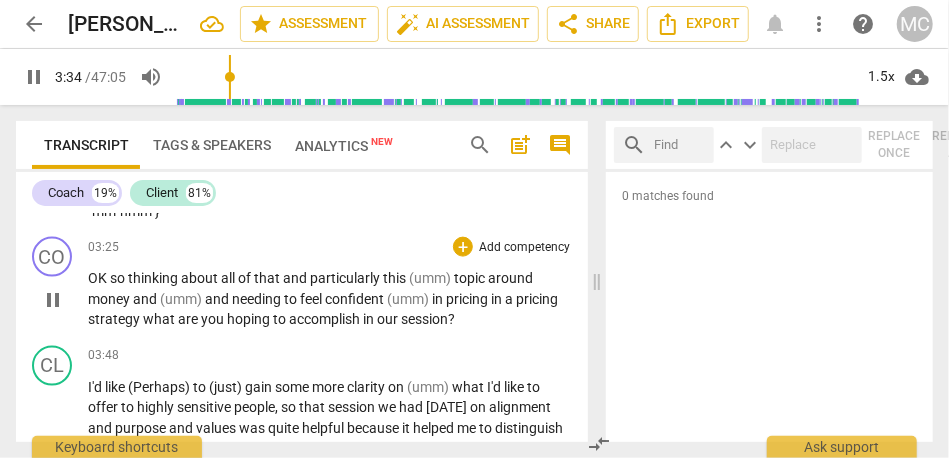 click on "accomplish" at bounding box center [326, 319] 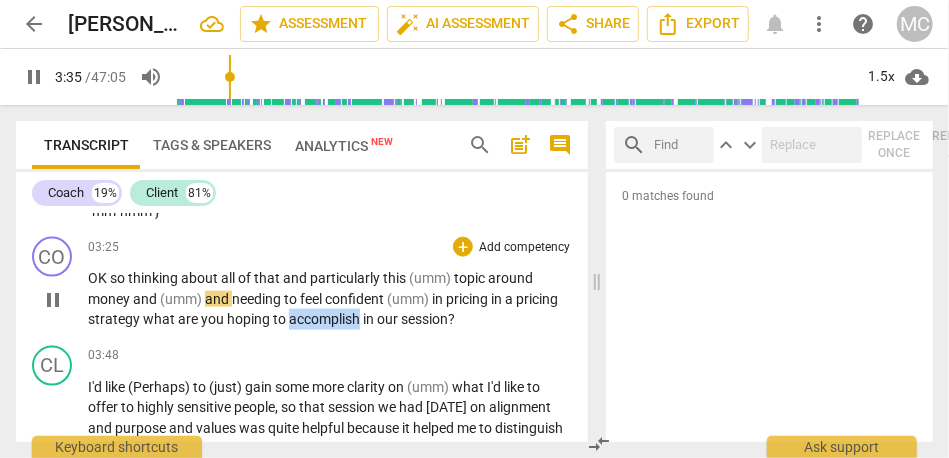 click on "accomplish" at bounding box center (326, 319) 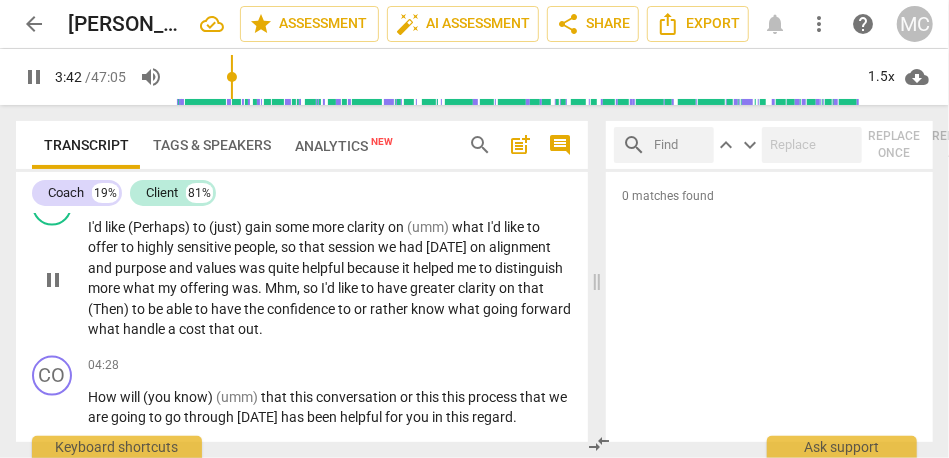 scroll, scrollTop: 1230, scrollLeft: 0, axis: vertical 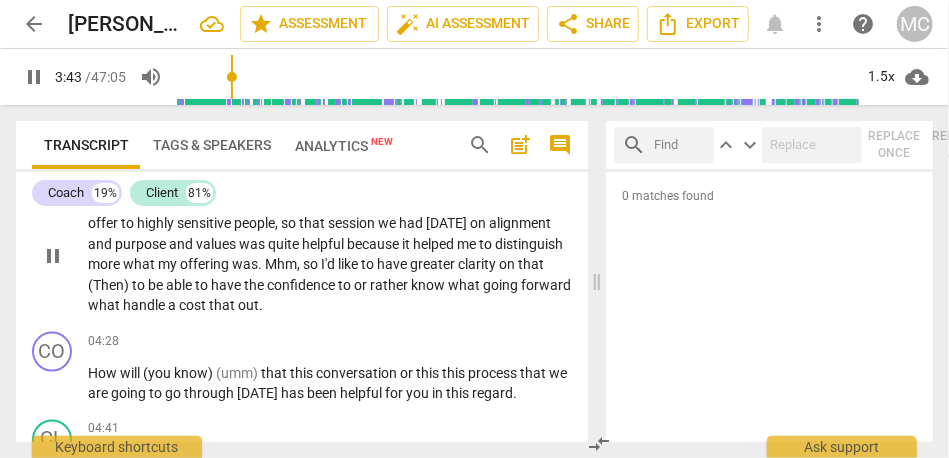click on "that" at bounding box center (223, 305) 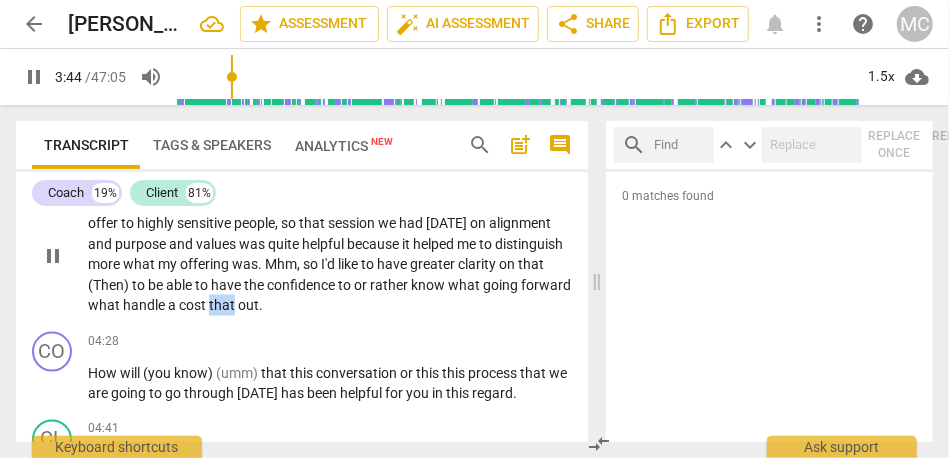 click on "that" at bounding box center [223, 305] 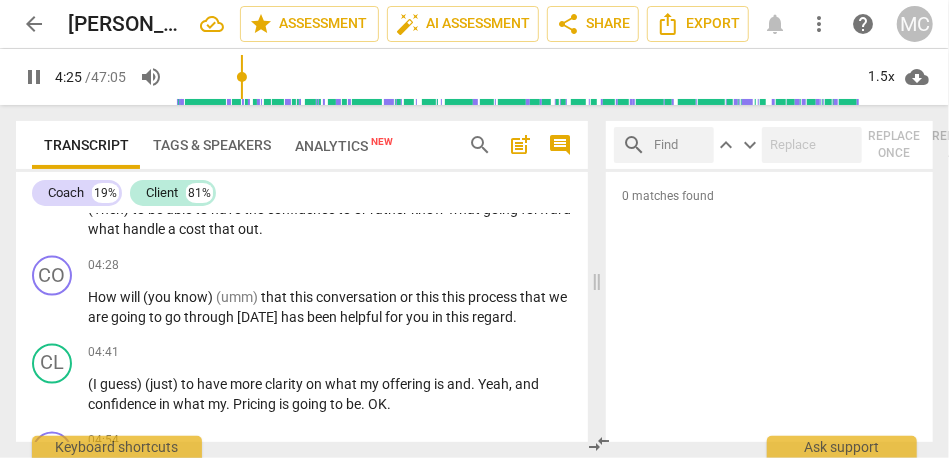 scroll, scrollTop: 1307, scrollLeft: 0, axis: vertical 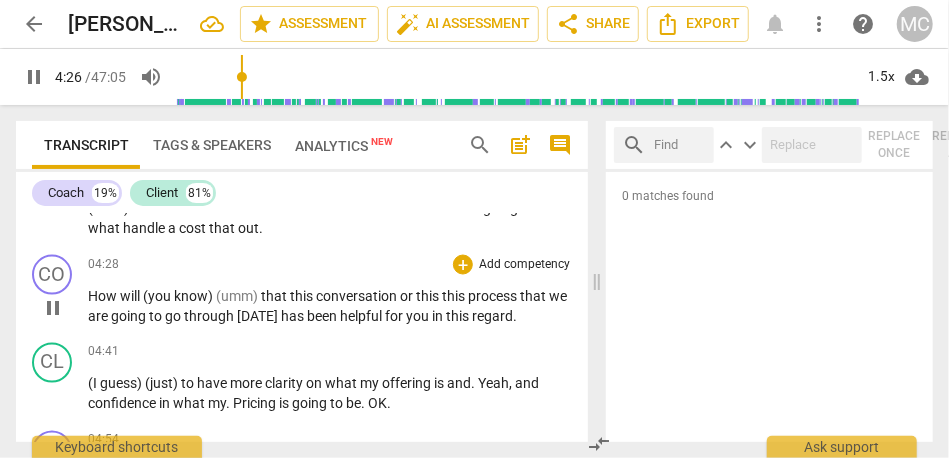 type on "267" 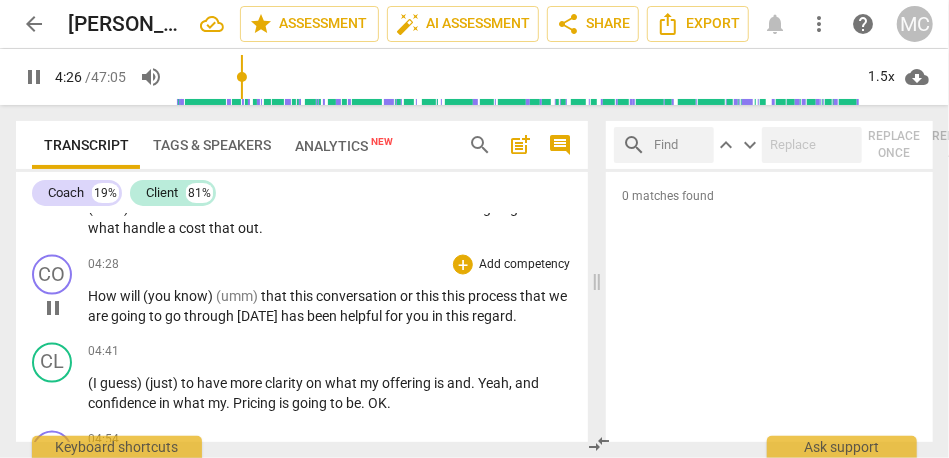 click on "(you" at bounding box center [158, 296] 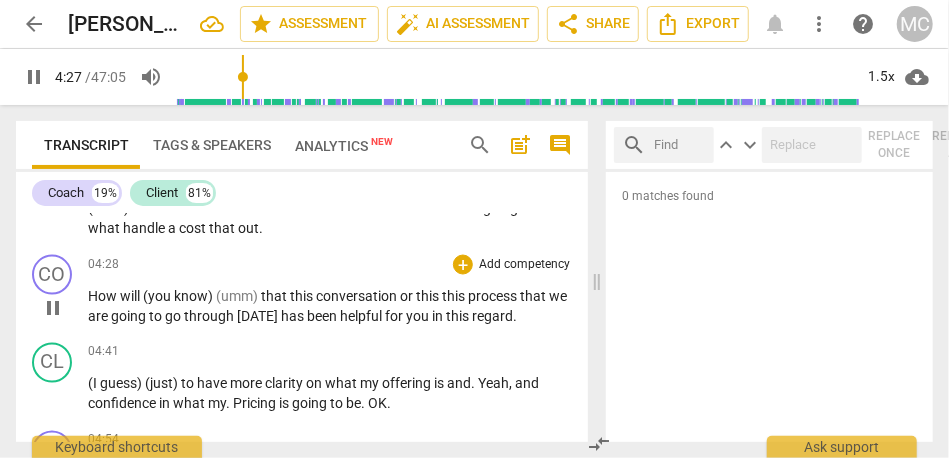 type 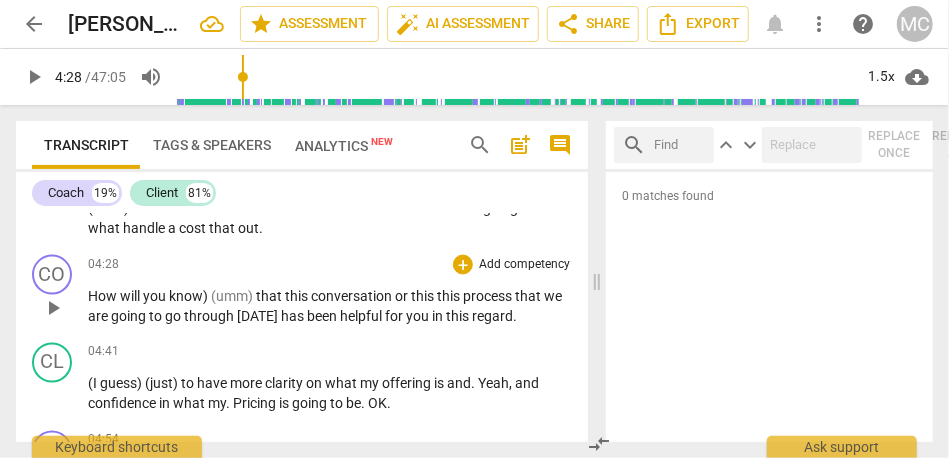 click on "(umm)" at bounding box center (233, 296) 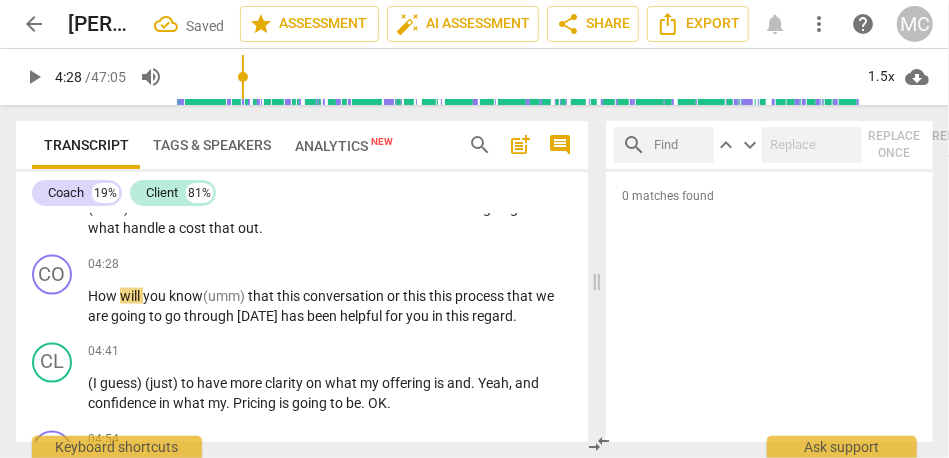 click on "handle" at bounding box center [145, 228] 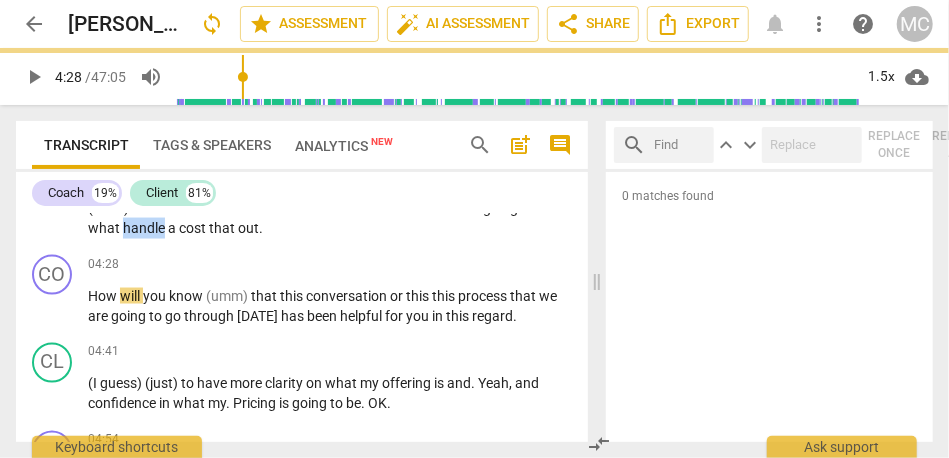 click on "handle" at bounding box center [145, 228] 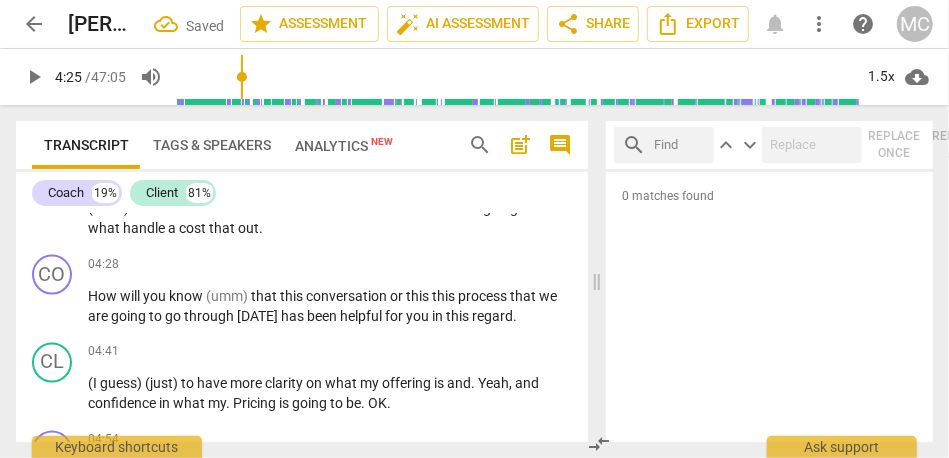 click on "out" at bounding box center [248, 228] 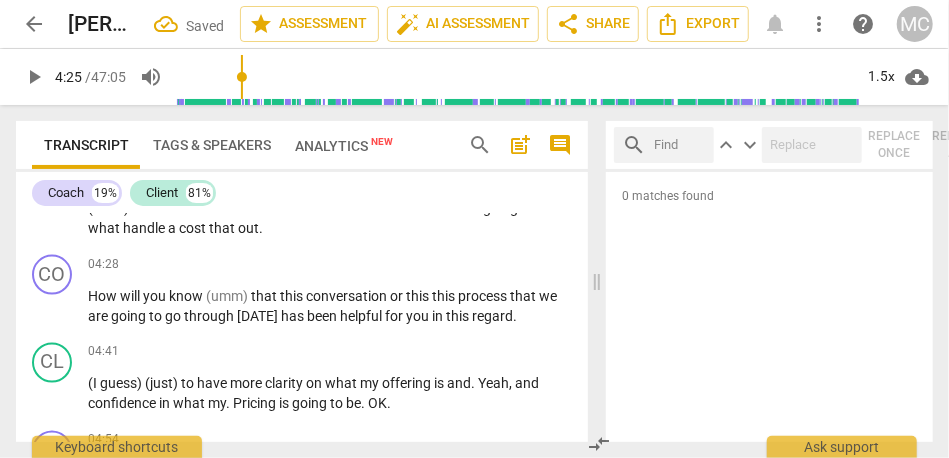 type on "266" 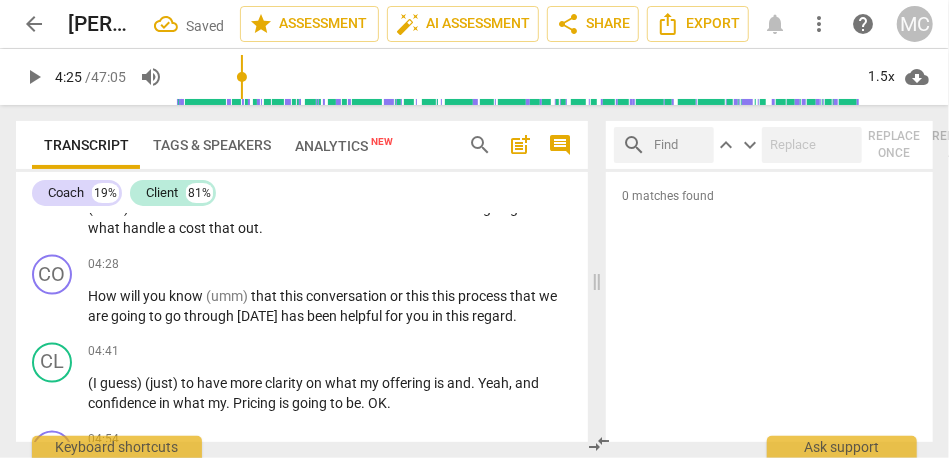 type 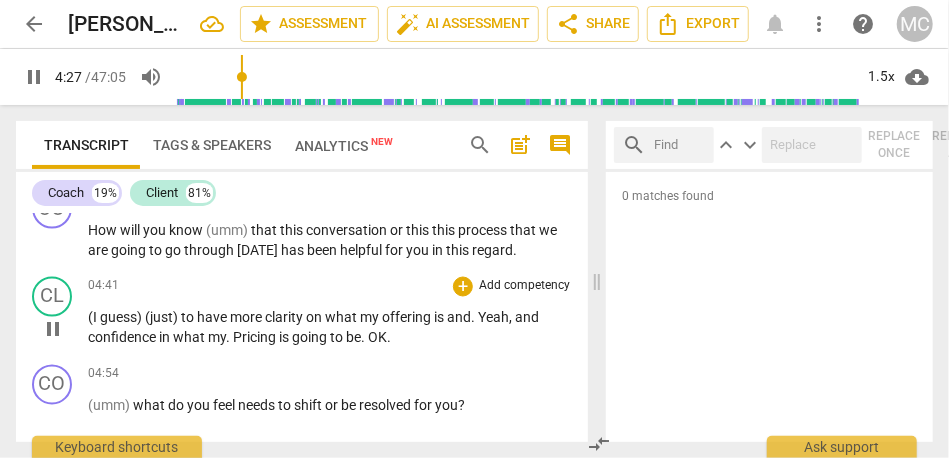 scroll, scrollTop: 1377, scrollLeft: 0, axis: vertical 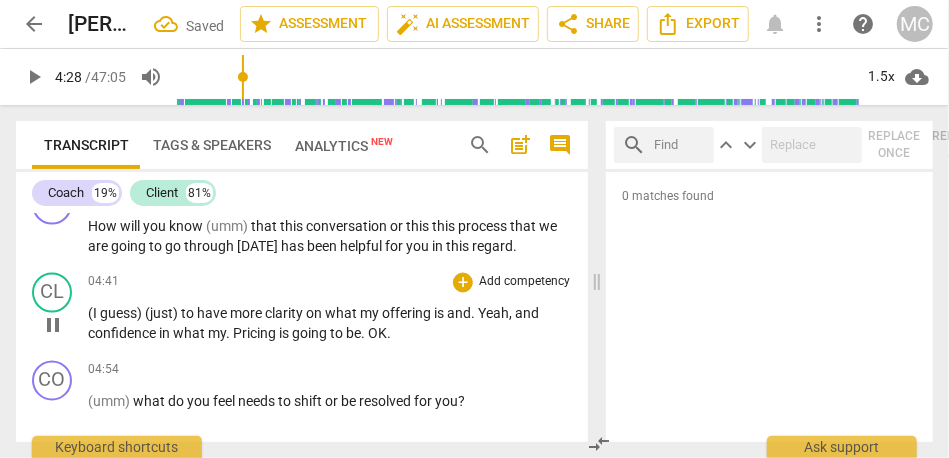 click on "going" at bounding box center [311, 334] 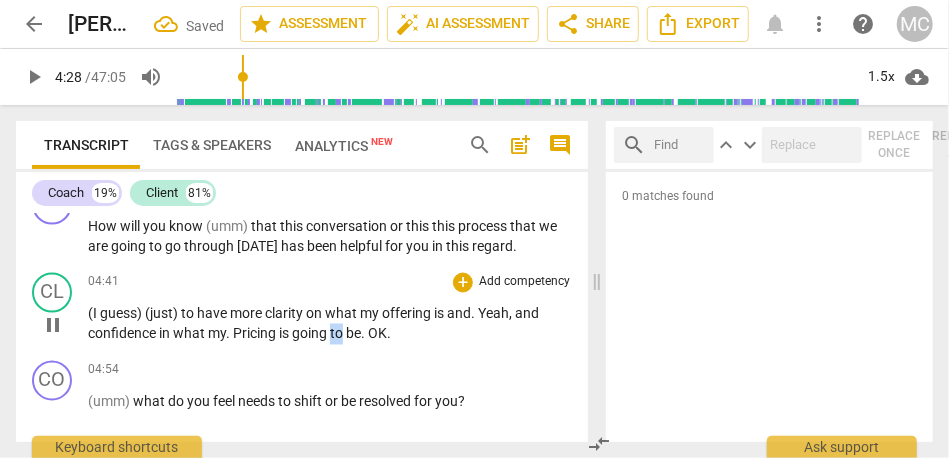 click on "going" at bounding box center (311, 334) 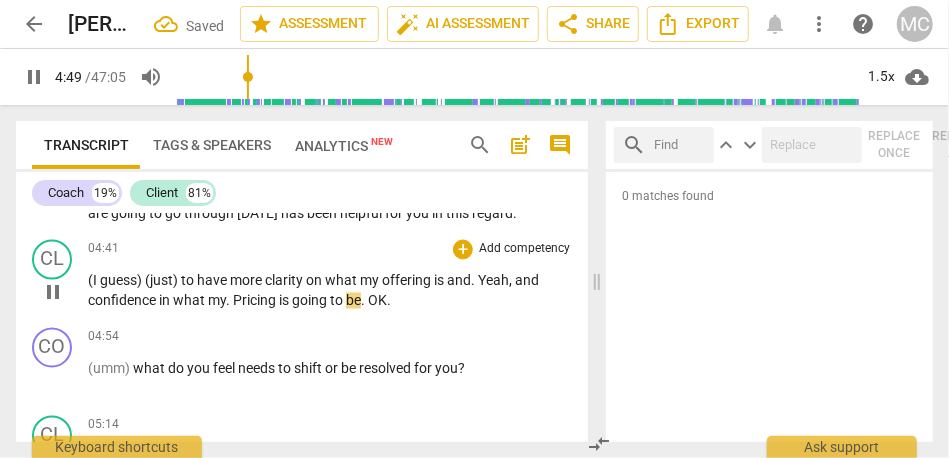 scroll, scrollTop: 1413, scrollLeft: 0, axis: vertical 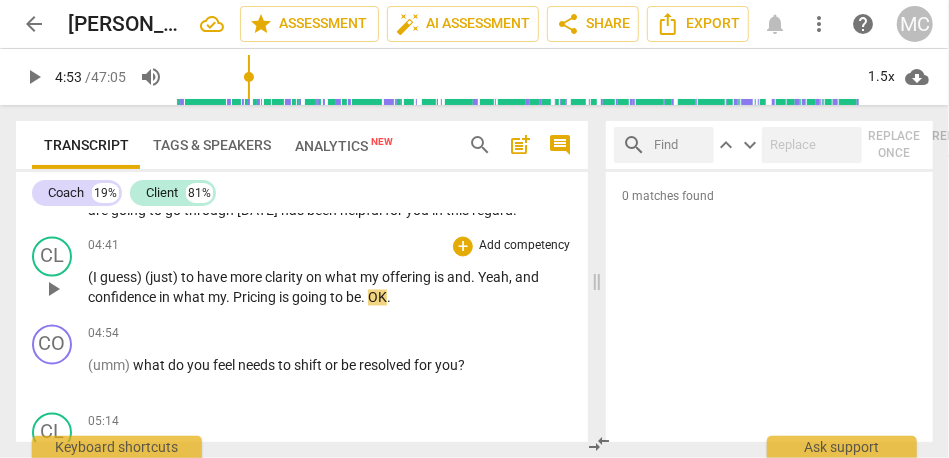 click on "be" at bounding box center (353, 298) 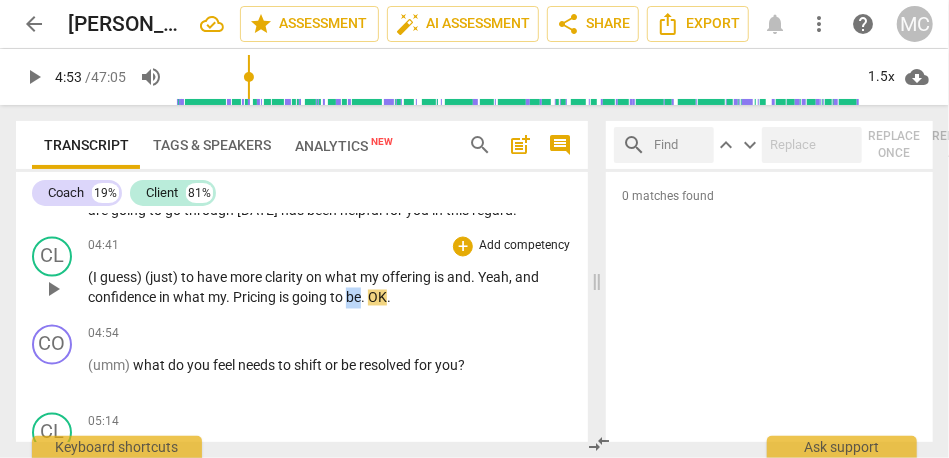 click on "be" at bounding box center [353, 298] 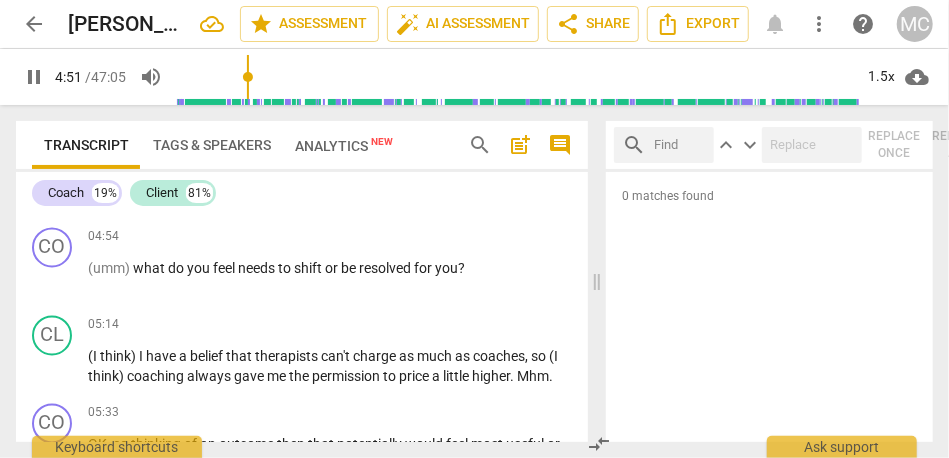 scroll, scrollTop: 1511, scrollLeft: 0, axis: vertical 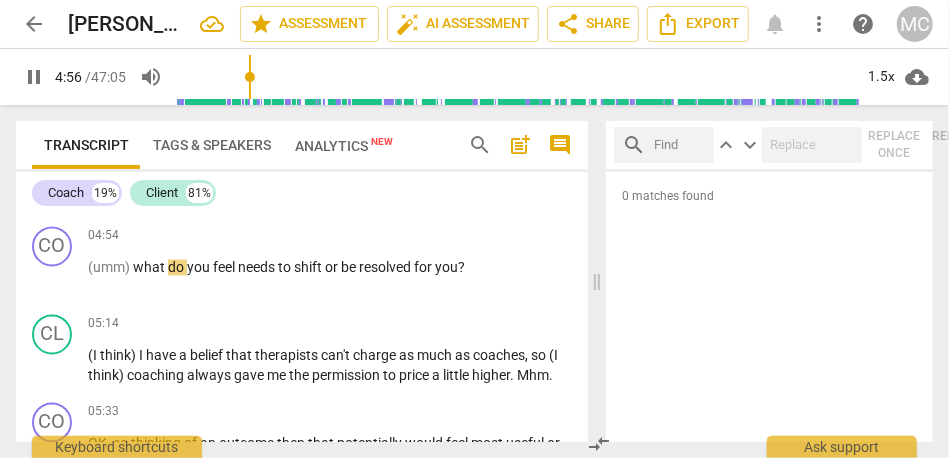 click on "." at bounding box center [364, 200] 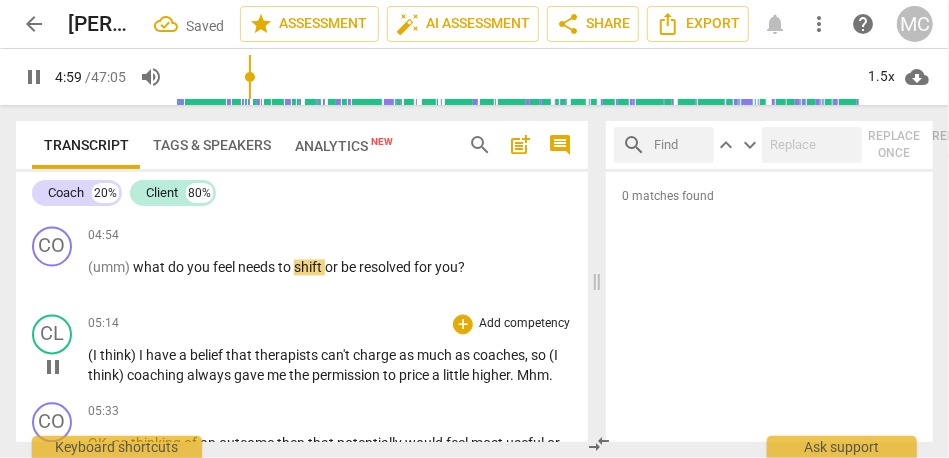 scroll, scrollTop: 1658, scrollLeft: 0, axis: vertical 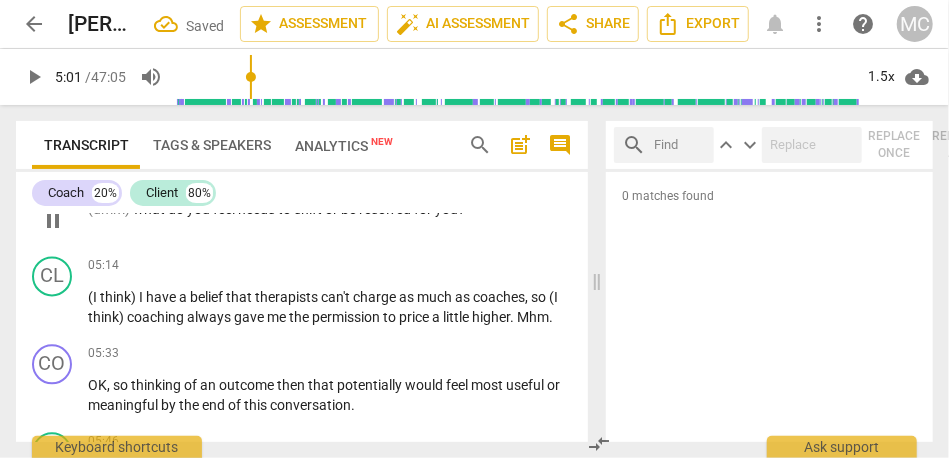click on "(umm)" at bounding box center (110, 209) 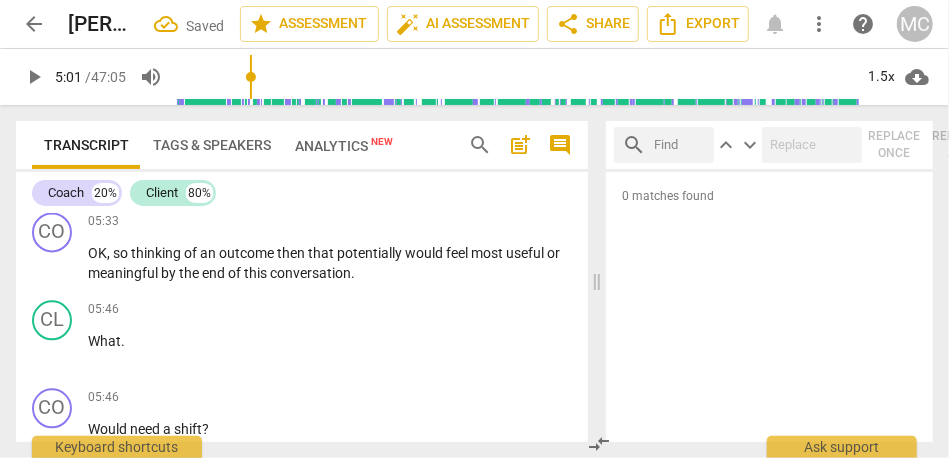 scroll, scrollTop: 1707, scrollLeft: 0, axis: vertical 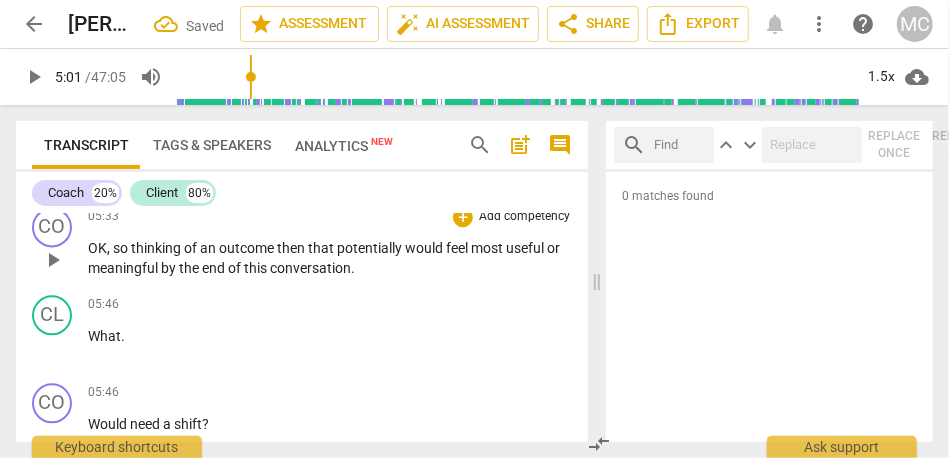 click on "end" at bounding box center [215, 268] 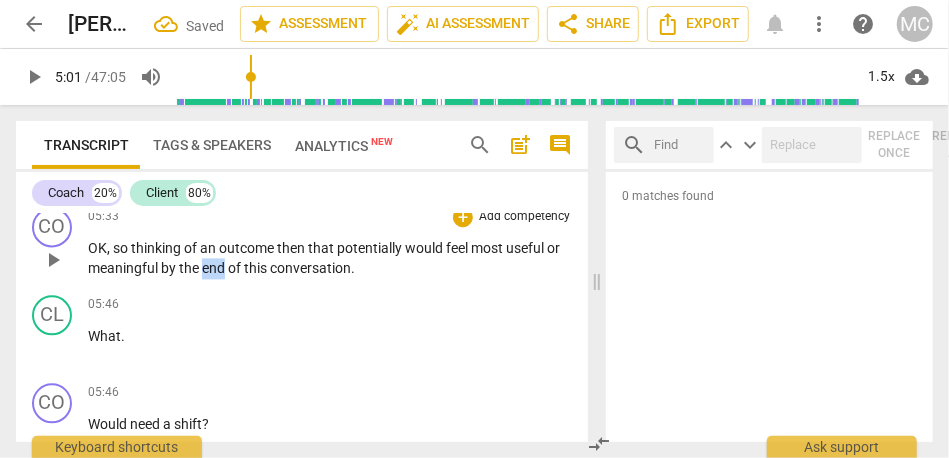 click on "end" at bounding box center [215, 268] 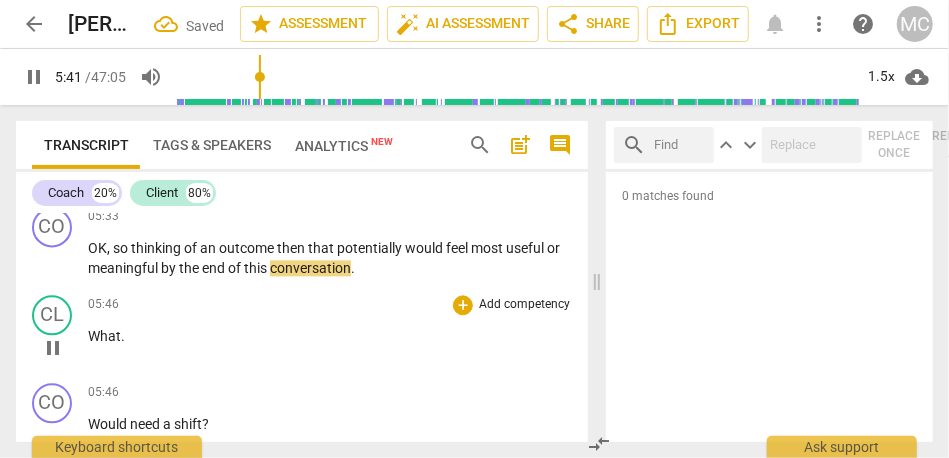 click on "What" at bounding box center [104, 336] 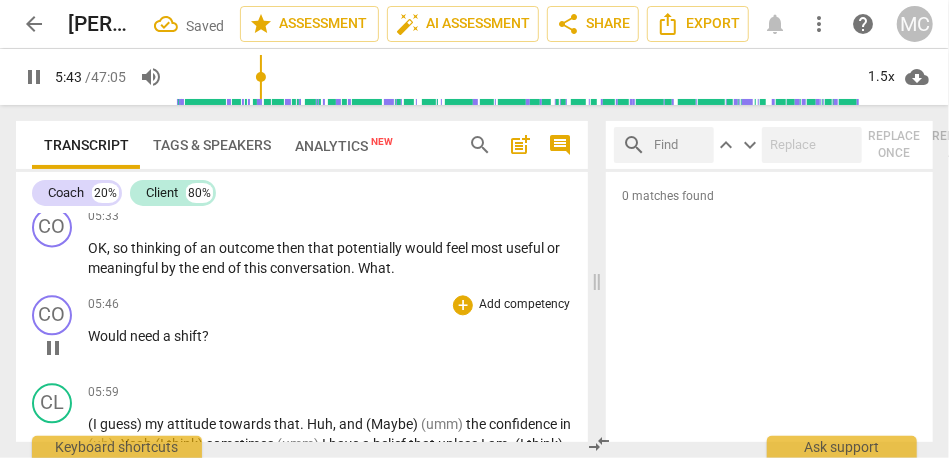 click on "Would" at bounding box center (109, 336) 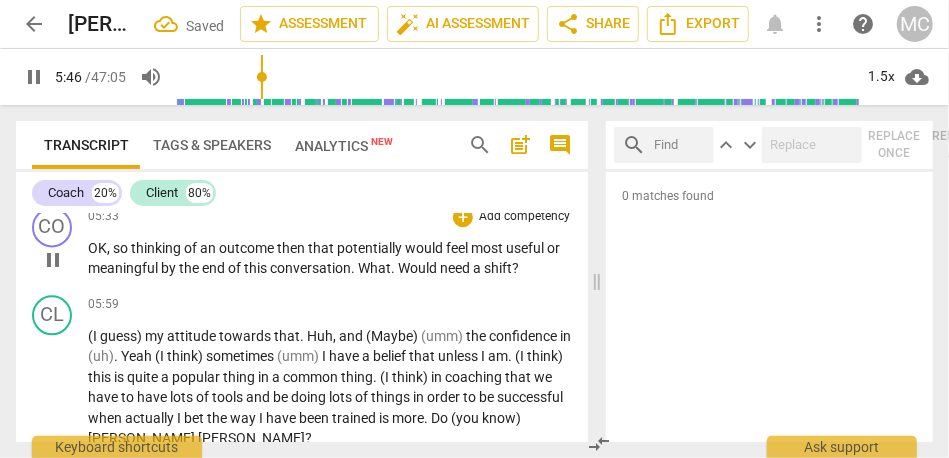 click on "Would" at bounding box center (419, 268) 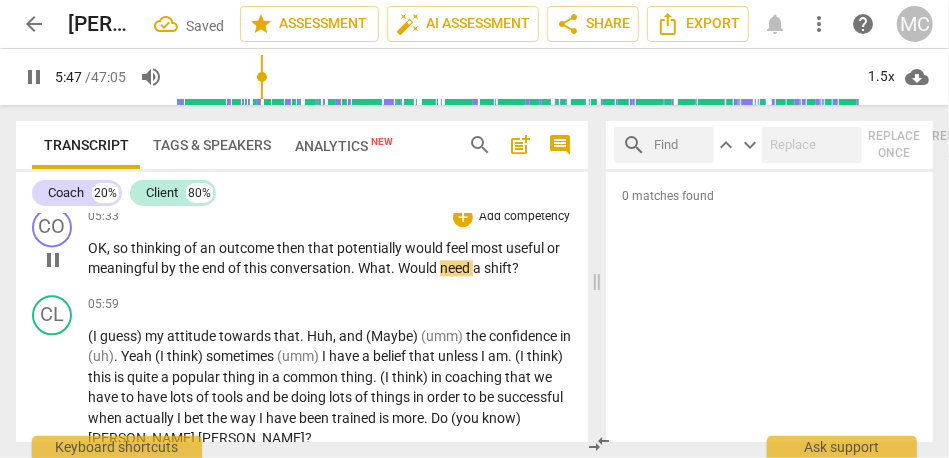 type on "348" 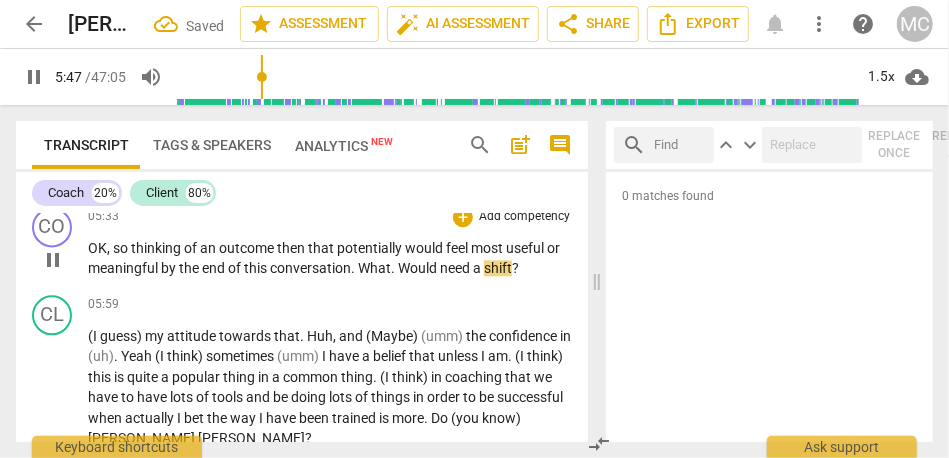 type 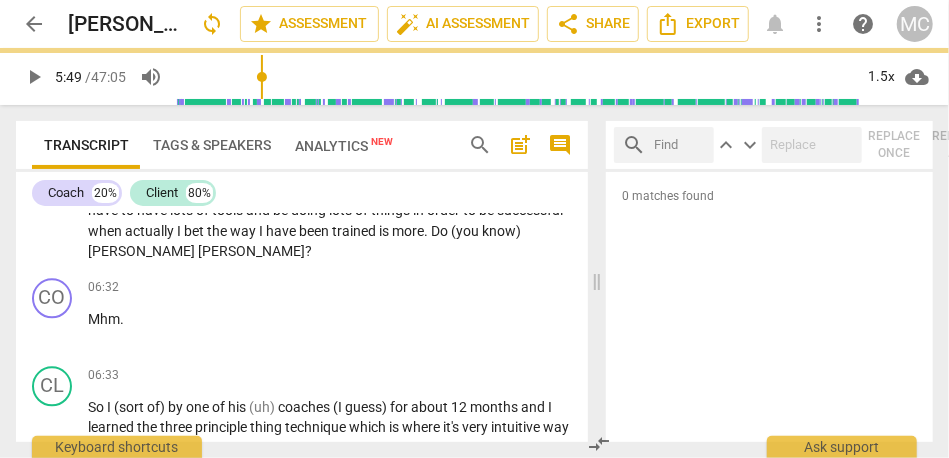 scroll, scrollTop: 1894, scrollLeft: 0, axis: vertical 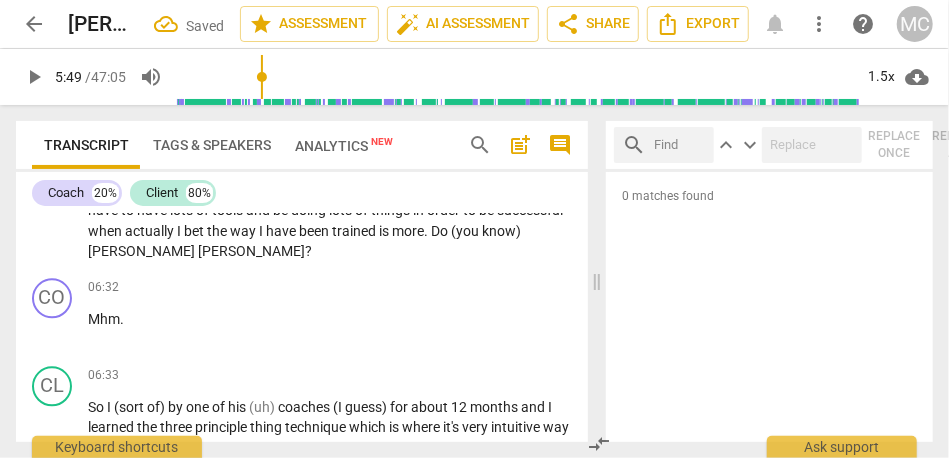 click on "Michael" at bounding box center [143, 251] 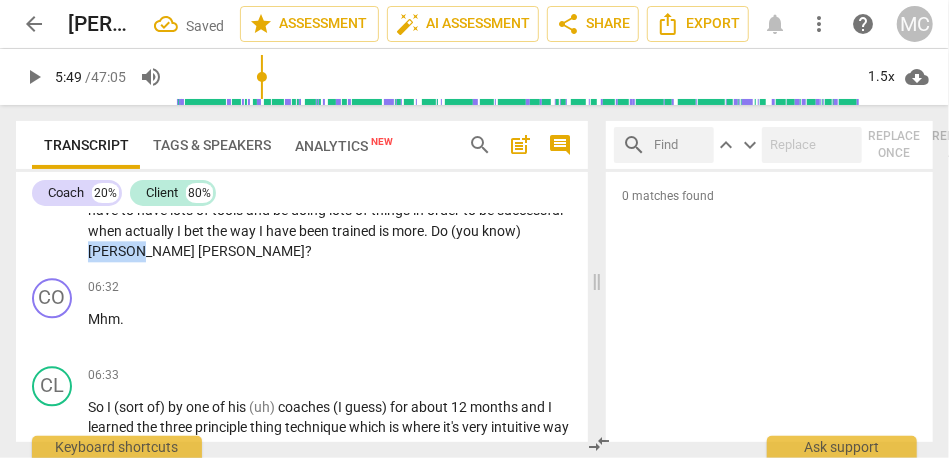 click on "Michael" at bounding box center [143, 251] 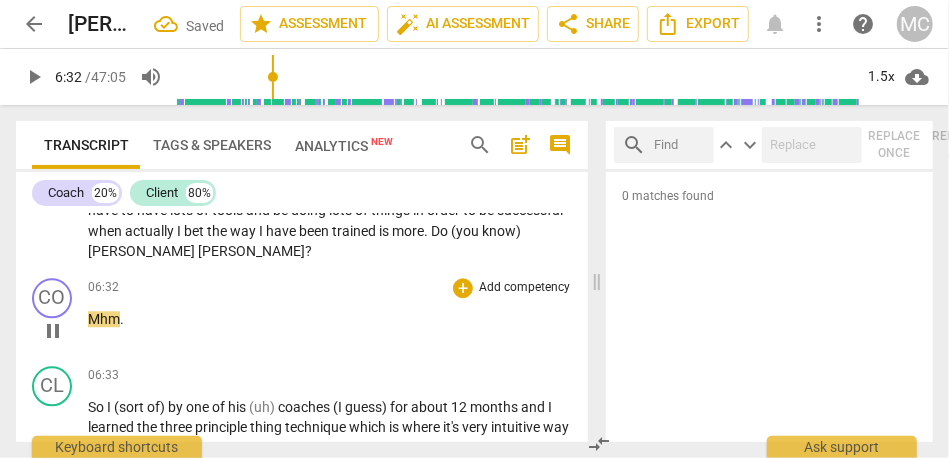 click on "Mhm" at bounding box center [104, 319] 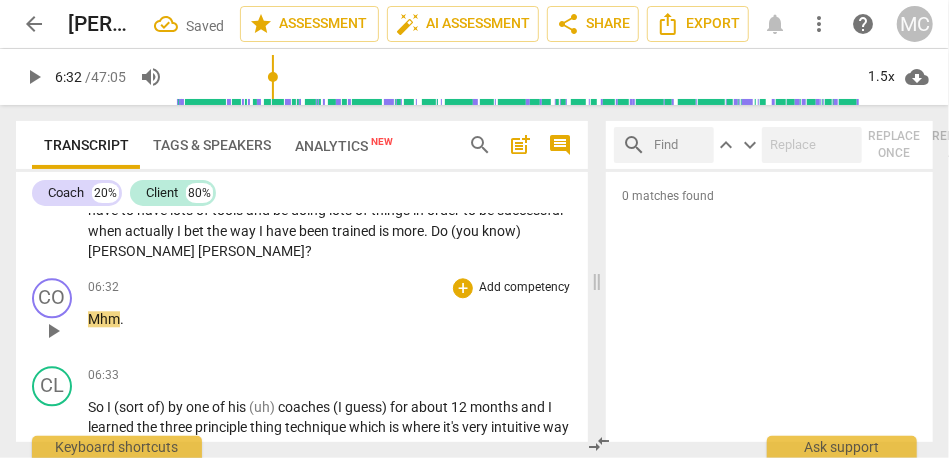 type 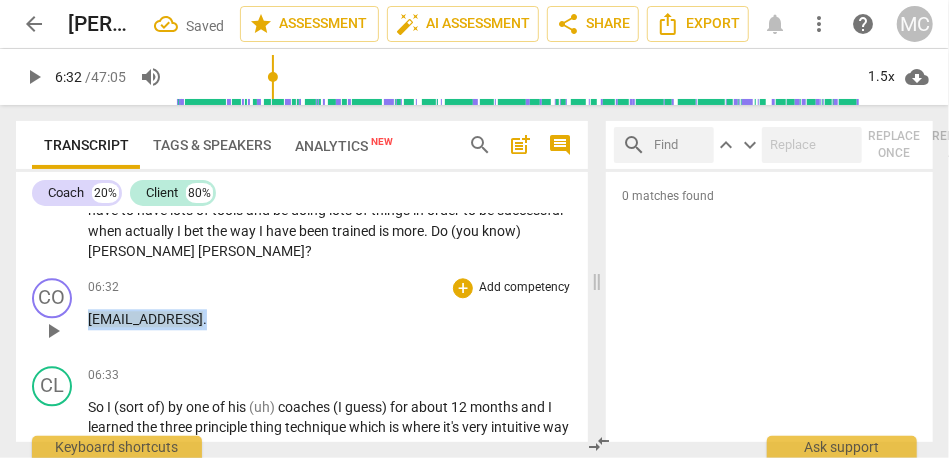 drag, startPoint x: 305, startPoint y: 340, endPoint x: 64, endPoint y: 346, distance: 241.07468 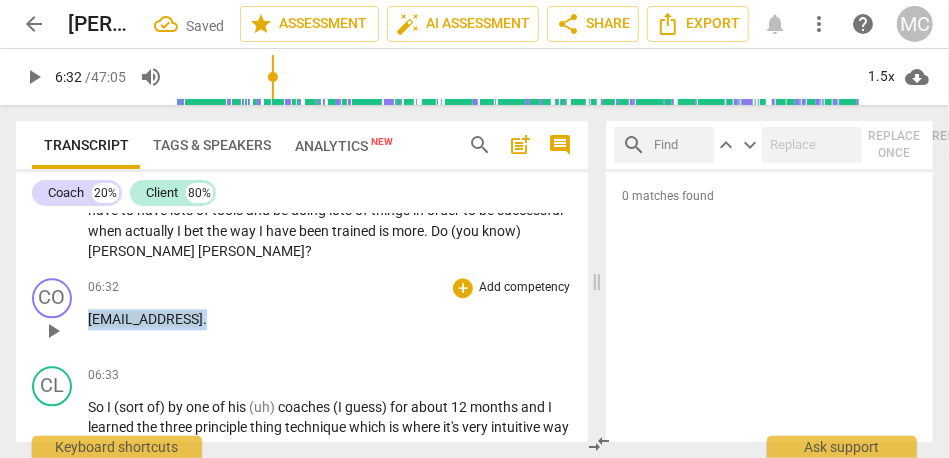 click on "CO play_arrow pause 06:32 + Add competency keyboard_arrow_right matthewcintron11@gmail.comhm ." at bounding box center [302, 314] 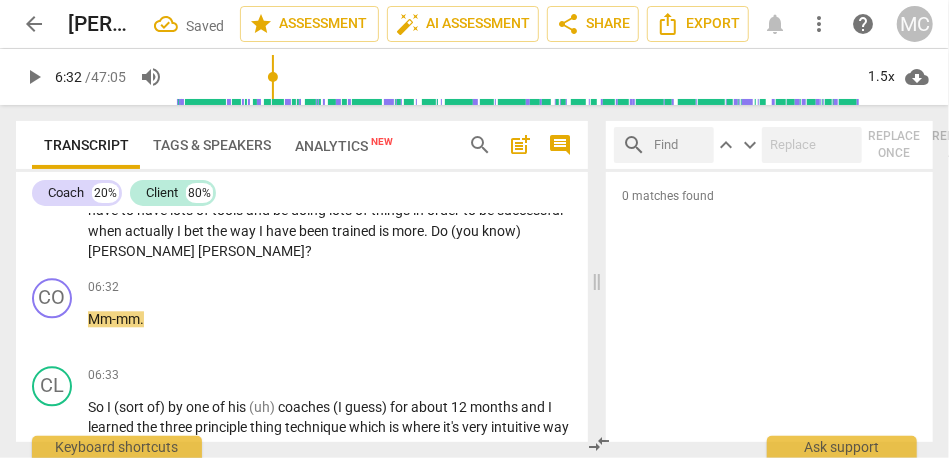 click on "successful" at bounding box center (530, 210) 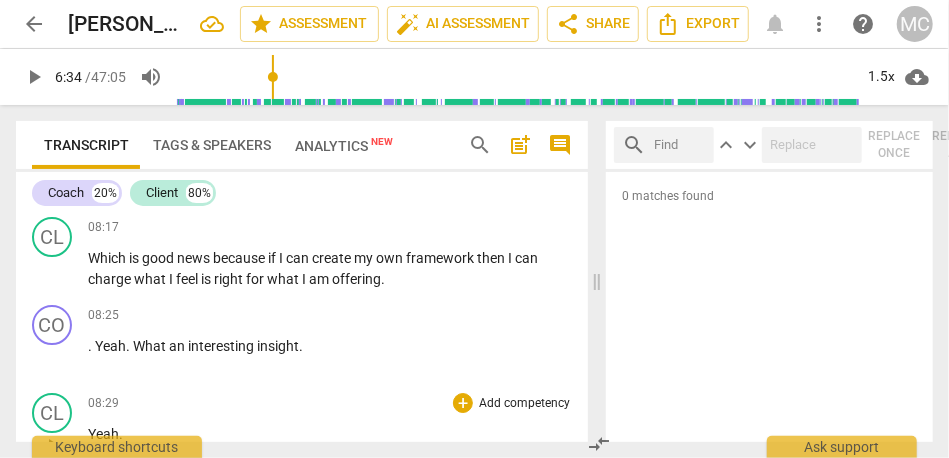 scroll, scrollTop: 2619, scrollLeft: 0, axis: vertical 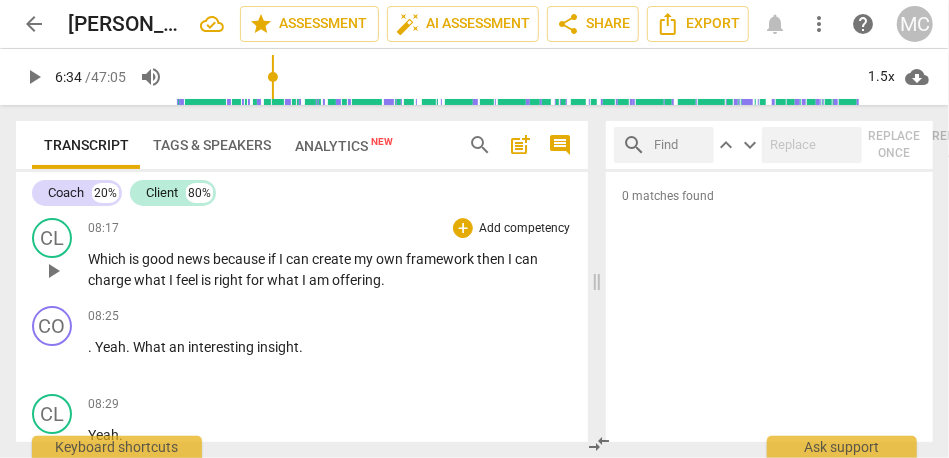 click on "right" at bounding box center [230, 280] 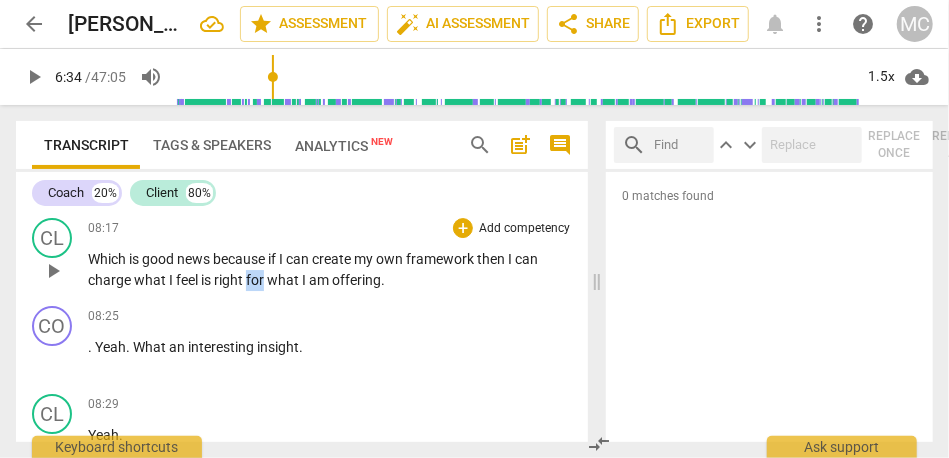 click on "right" at bounding box center [230, 280] 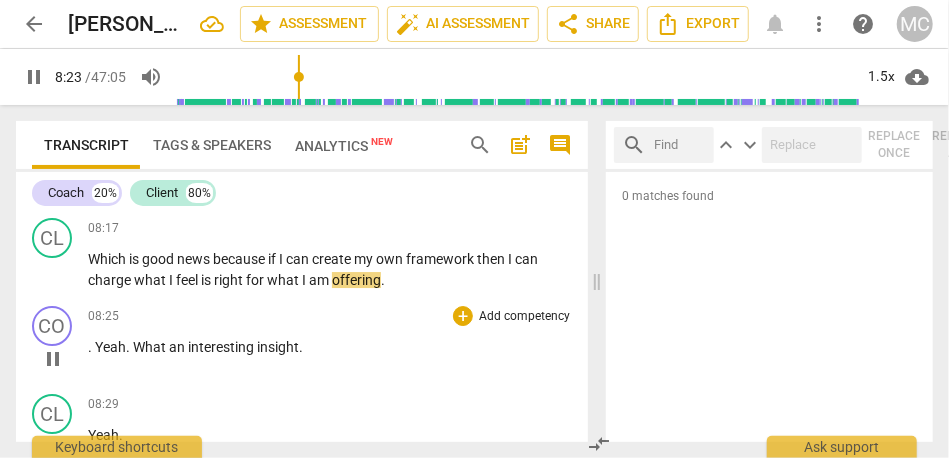 click on "Yeah" at bounding box center [110, 347] 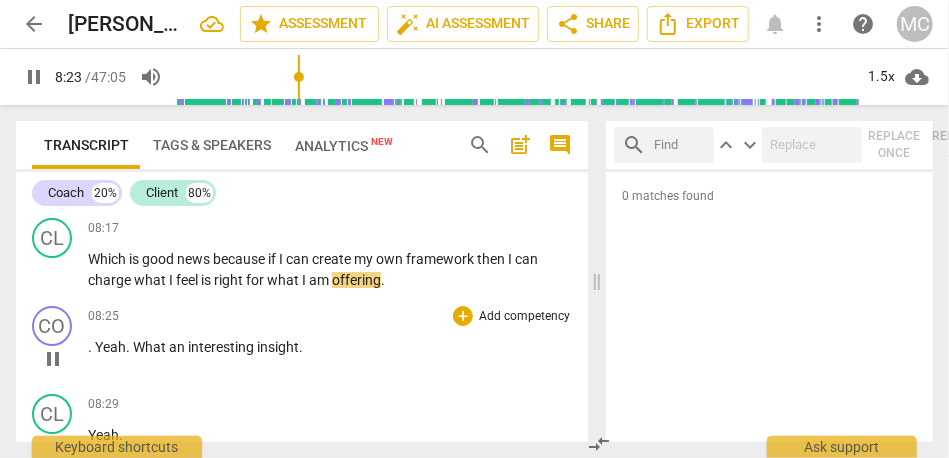 type on "504" 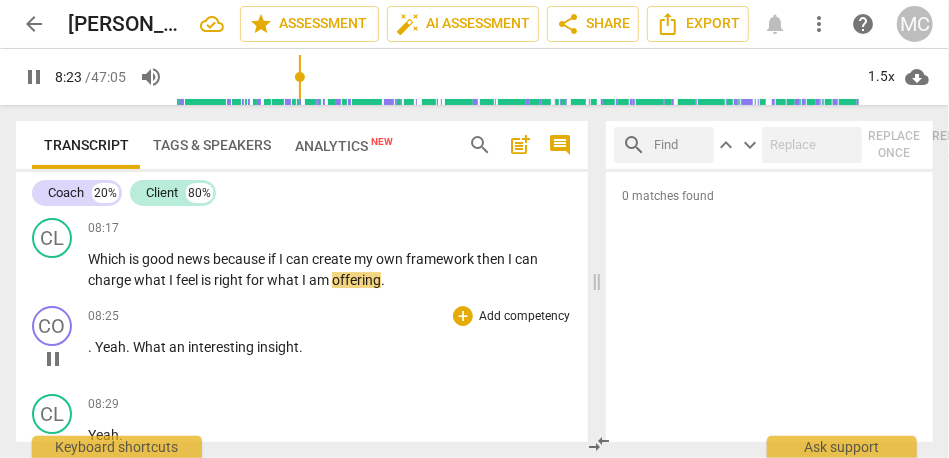 type 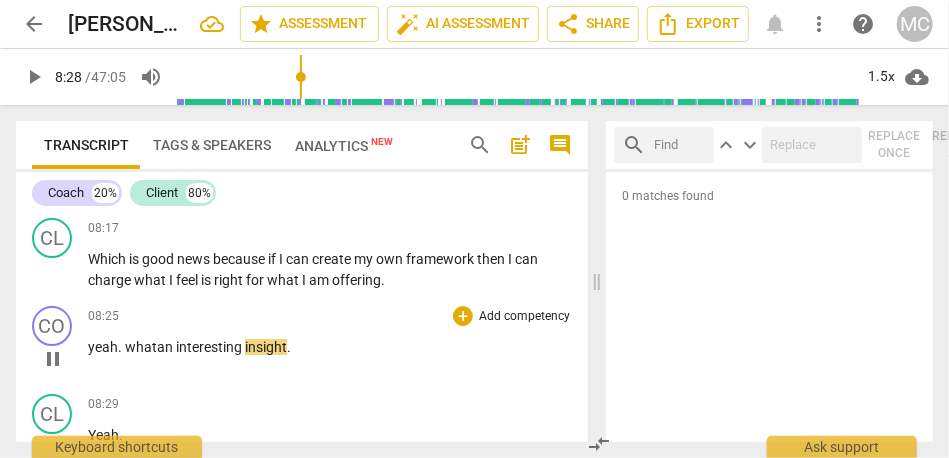 type on "508" 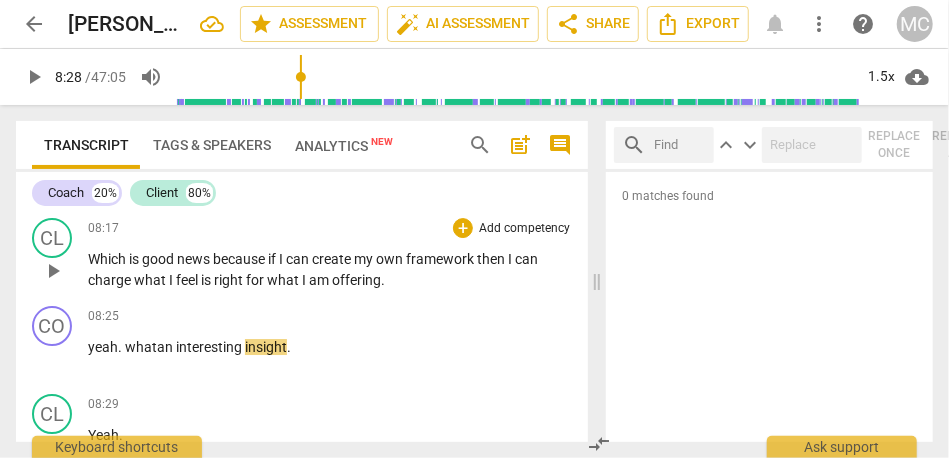 click on "CL play_arrow pause 08:17 + Add competency keyboard_arrow_right Which   is   good   news   because   if   I   can   create   my   own   framework   then   I   can   charge   what   I   feel   is   right   for   what   I   am   offering ." at bounding box center [302, 254] 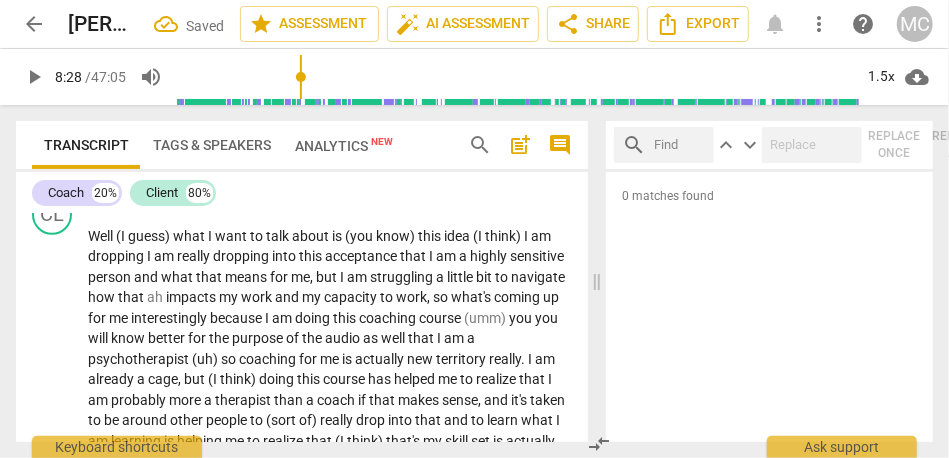 scroll, scrollTop: 0, scrollLeft: 0, axis: both 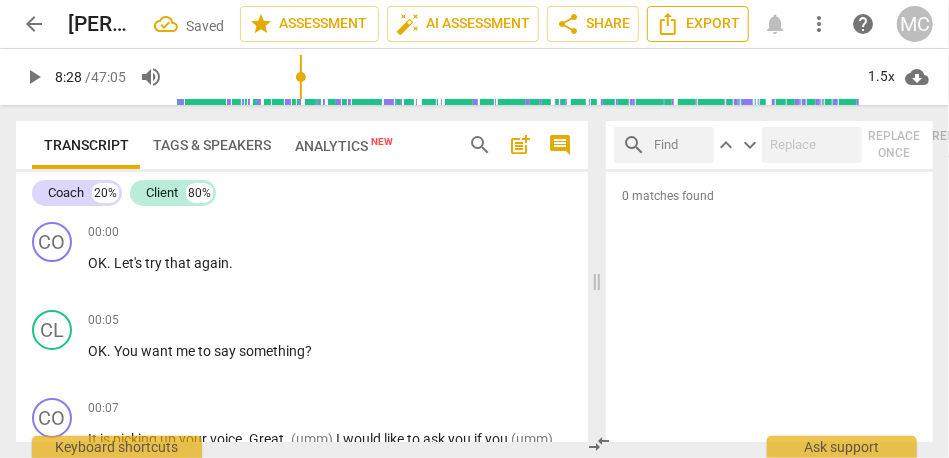 click on "Export" at bounding box center [698, 24] 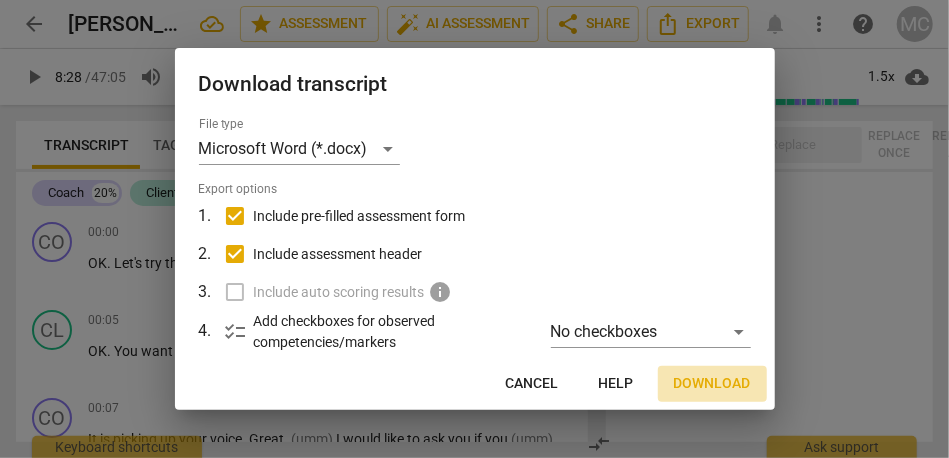 click on "Download" at bounding box center (712, 384) 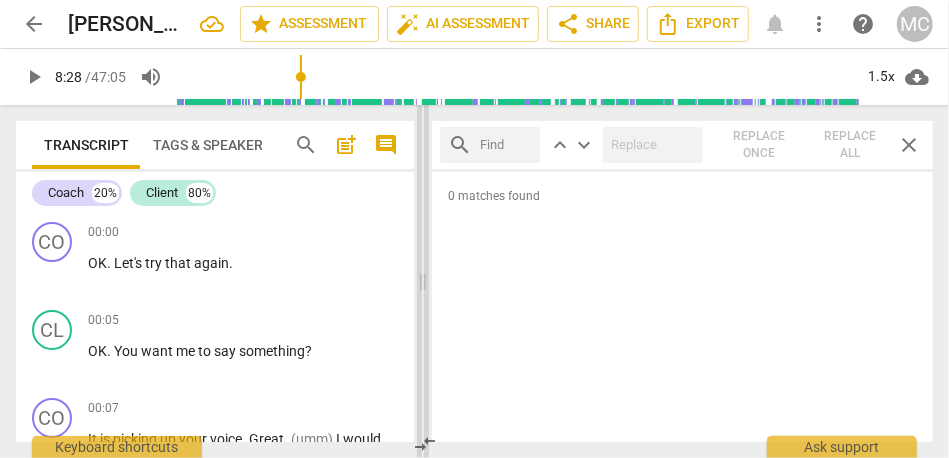 drag, startPoint x: 595, startPoint y: 283, endPoint x: 421, endPoint y: 277, distance: 174.10342 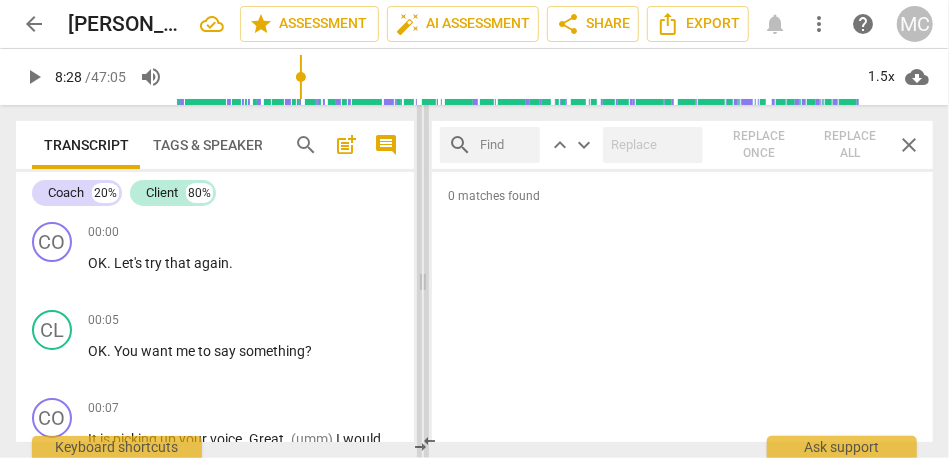 click at bounding box center (423, 281) 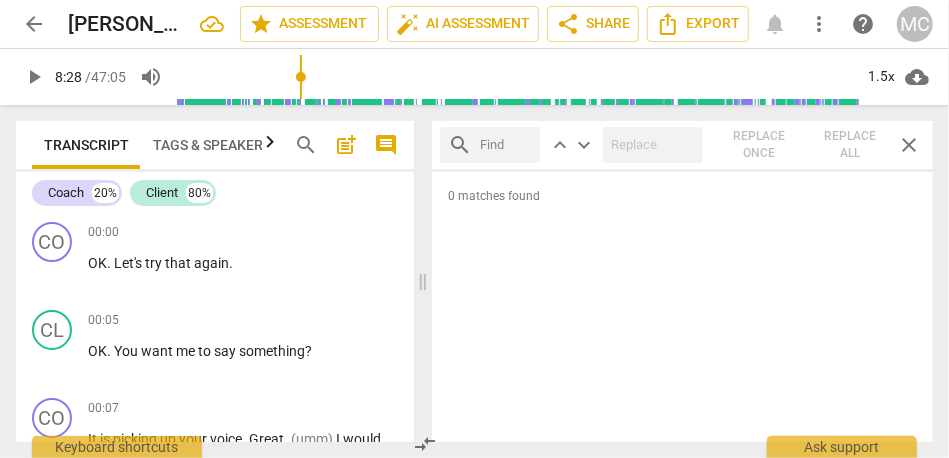 click on "close" at bounding box center [909, 145] 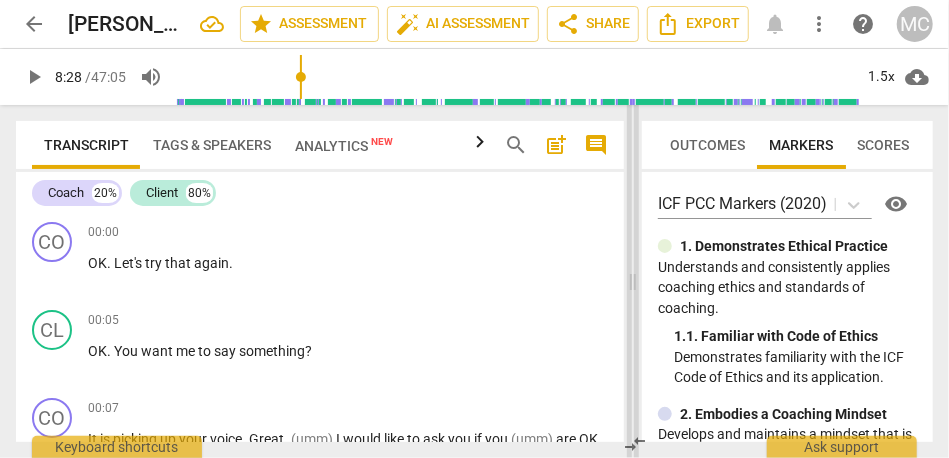 drag, startPoint x: 420, startPoint y: 273, endPoint x: 631, endPoint y: 286, distance: 211.4001 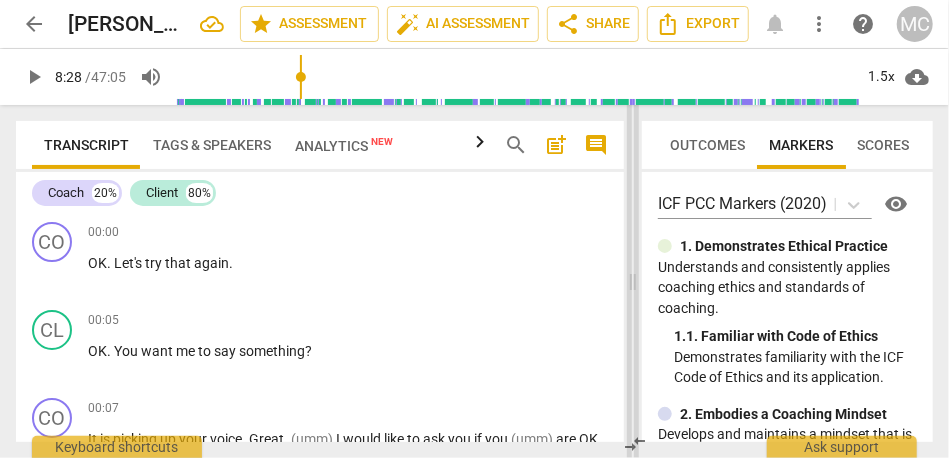 click at bounding box center [633, 281] 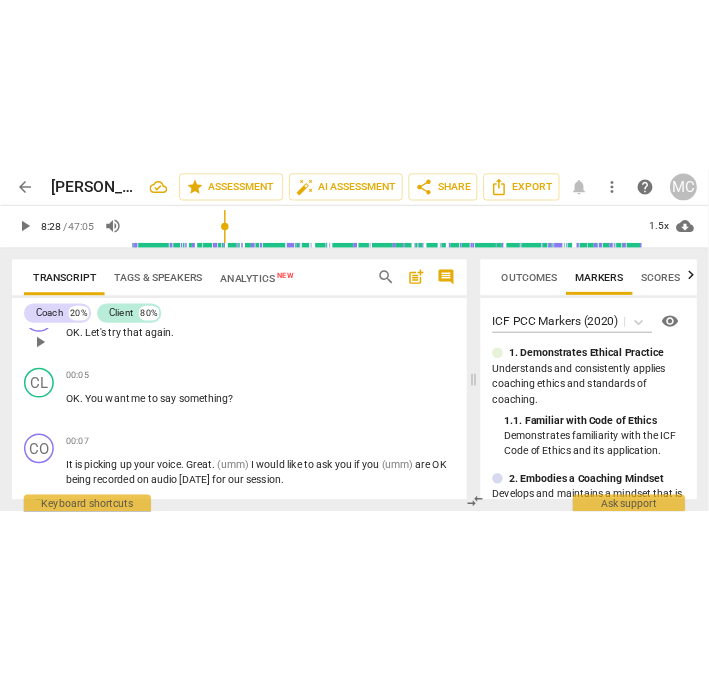 scroll, scrollTop: 0, scrollLeft: 0, axis: both 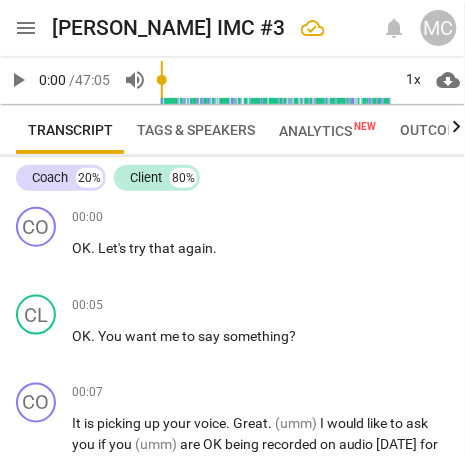 type on "508" 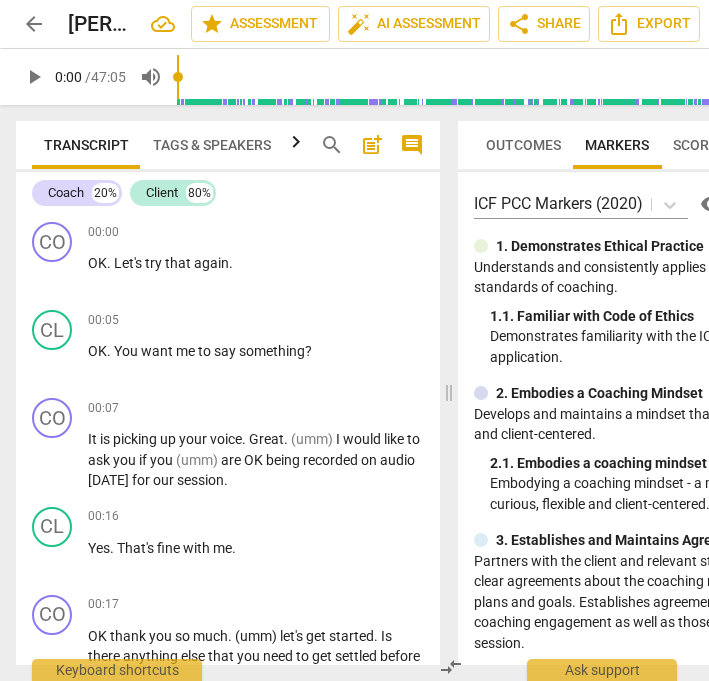 type on "508" 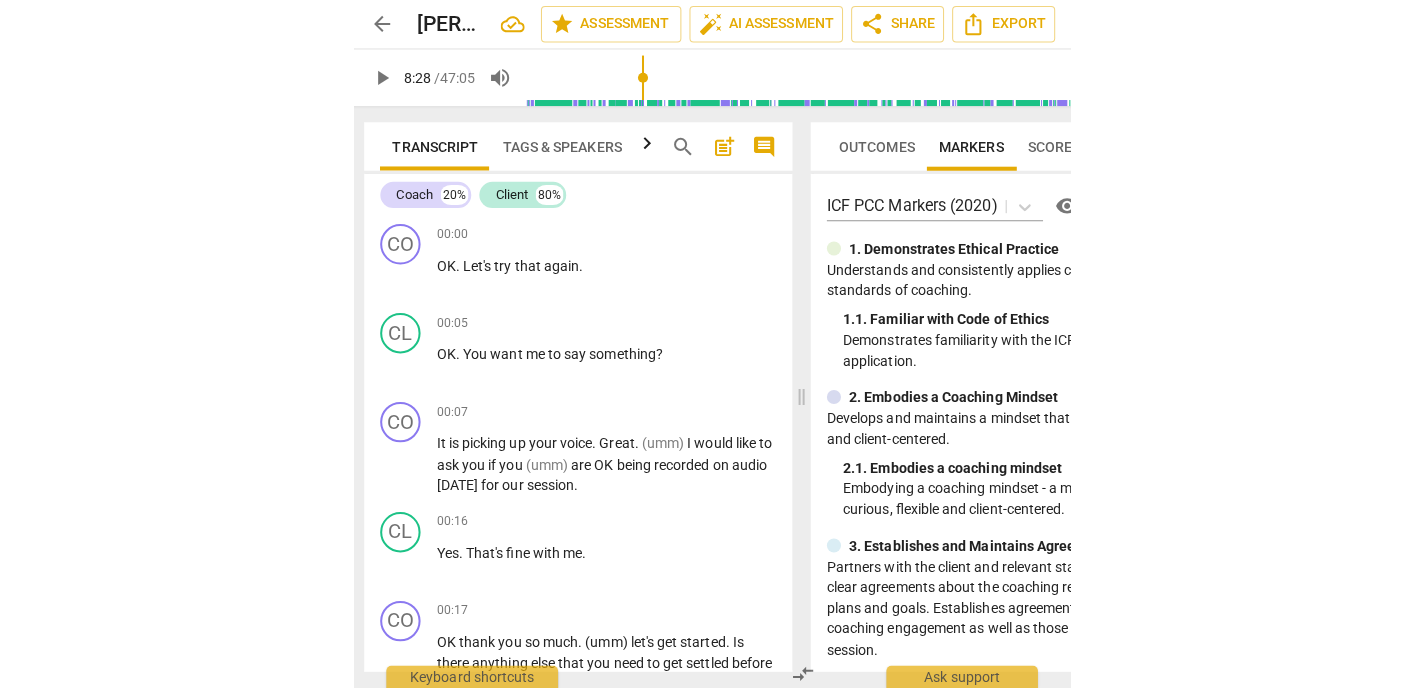 scroll, scrollTop: 0, scrollLeft: 0, axis: both 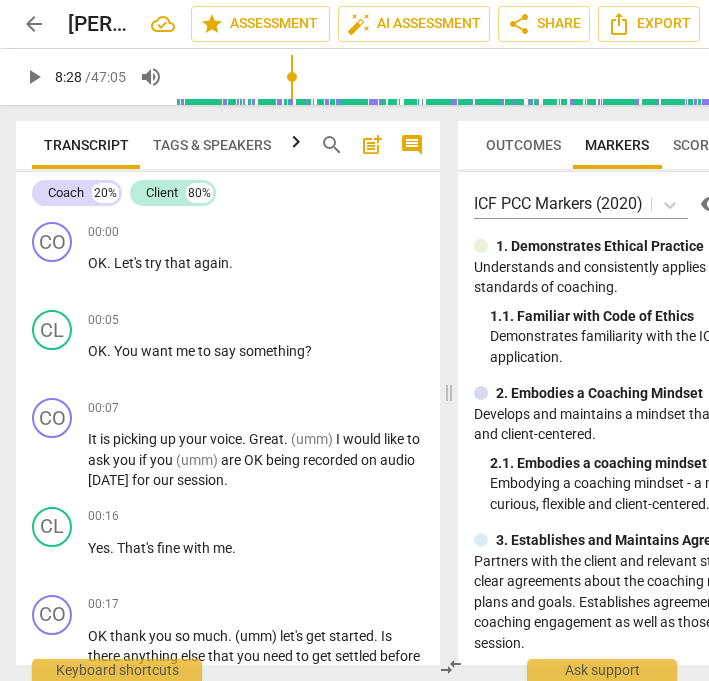 click on "Tags & Speakers" at bounding box center [212, 145] 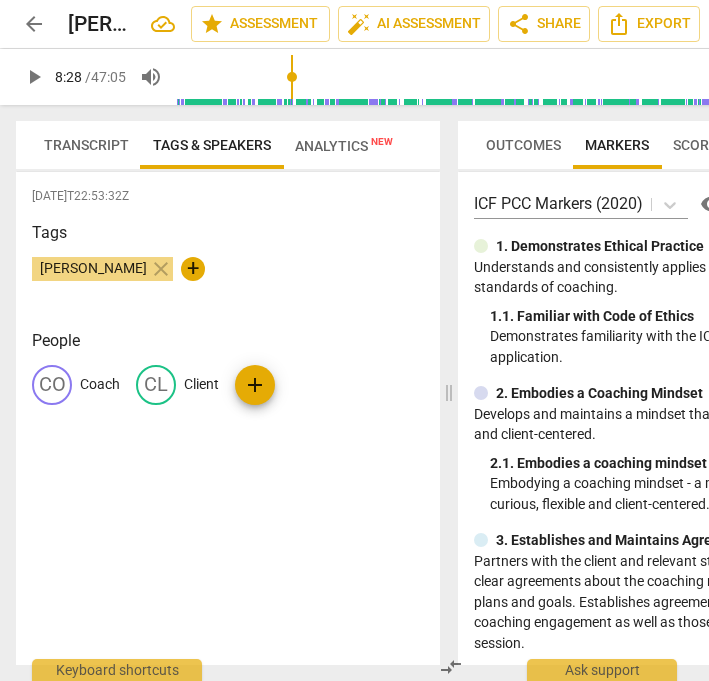 click on "Analytics   New" at bounding box center (344, 145) 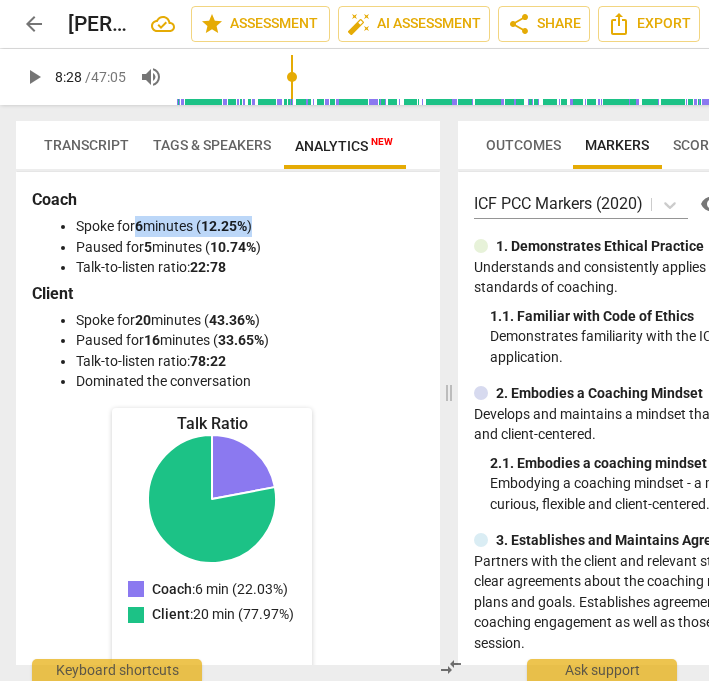 drag, startPoint x: 138, startPoint y: 226, endPoint x: 311, endPoint y: 228, distance: 173.01157 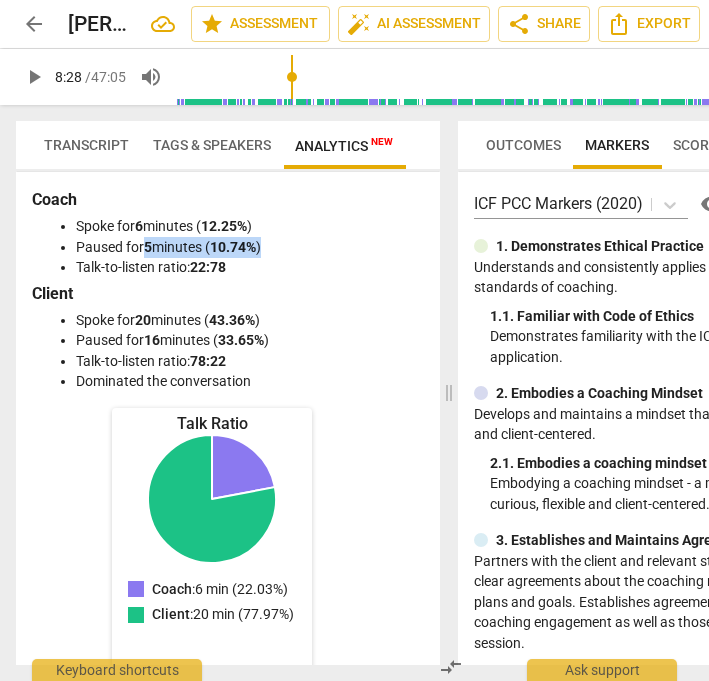 drag, startPoint x: 146, startPoint y: 246, endPoint x: 320, endPoint y: 247, distance: 174.00287 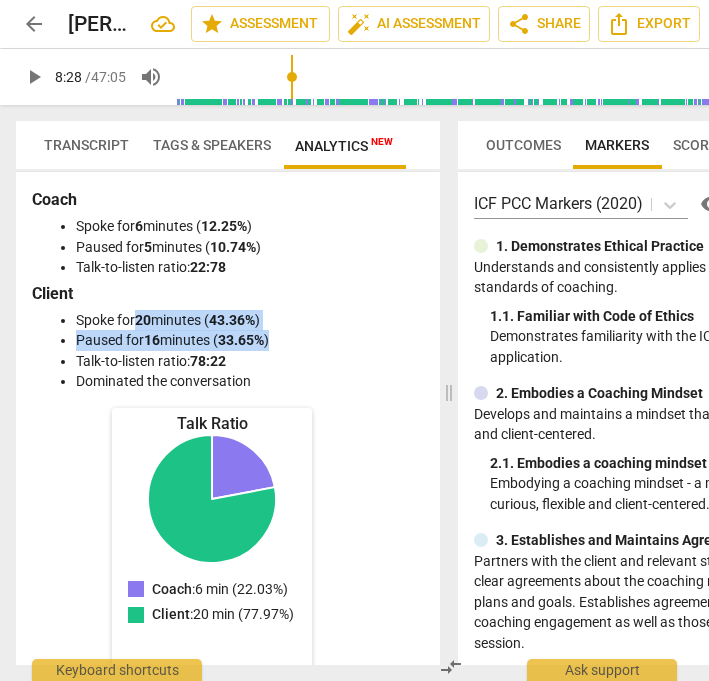 drag, startPoint x: 137, startPoint y: 320, endPoint x: 316, endPoint y: 332, distance: 179.40178 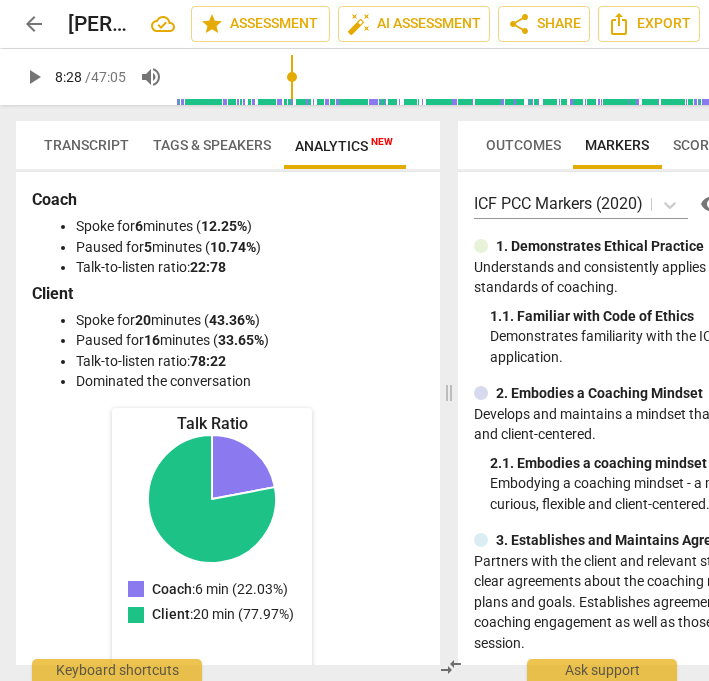 click on "Coach Spoke for  6  minutes ( 12.25% ) Paused for  5  minutes ( 10.74% ) Talk-to-listen ratio:  22:78 Client Spoke for  20  minutes ( 43.36% ) Paused for  16  minutes ( 33.65% ) Talk-to-listen ratio:  78:22 Dominated the conversation" at bounding box center (228, 290) 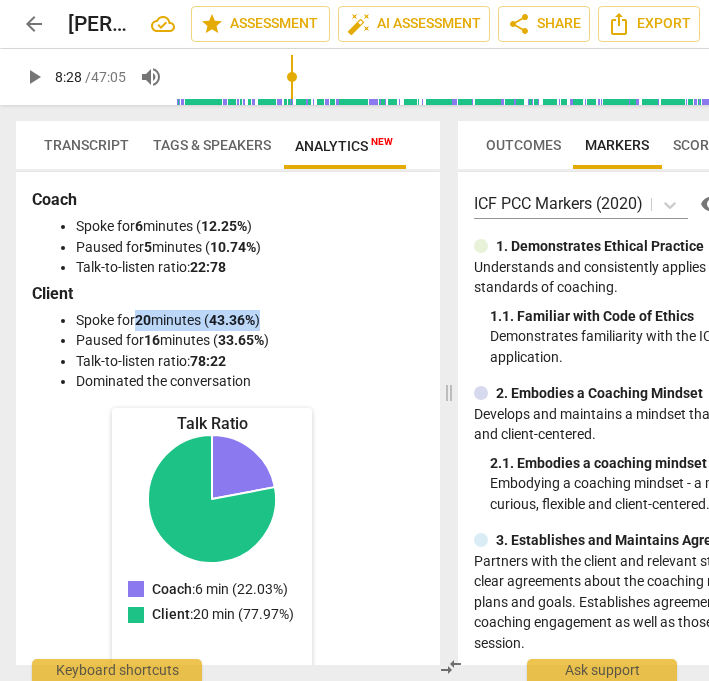 drag, startPoint x: 140, startPoint y: 314, endPoint x: 280, endPoint y: 317, distance: 140.03214 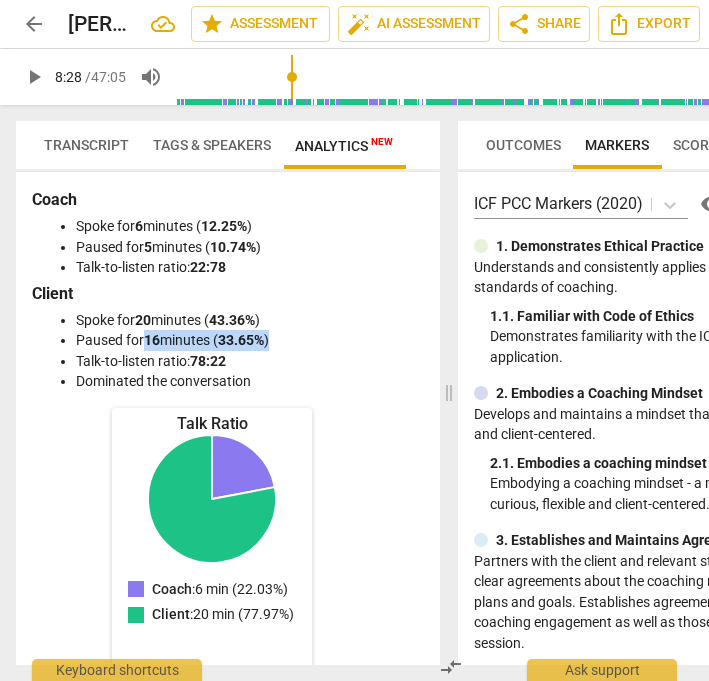 drag, startPoint x: 152, startPoint y: 341, endPoint x: 308, endPoint y: 341, distance: 156 